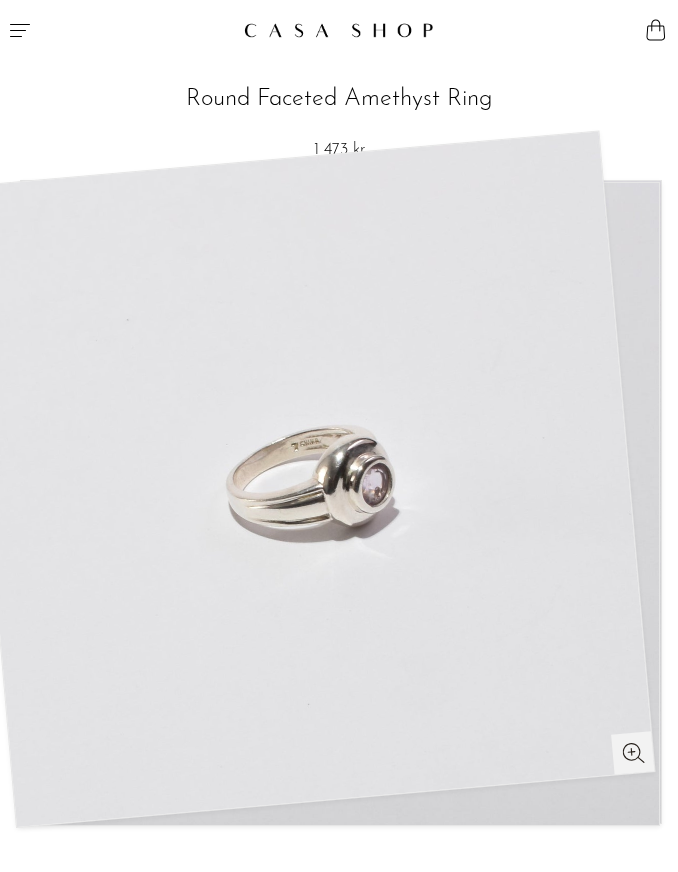 scroll, scrollTop: 0, scrollLeft: 0, axis: both 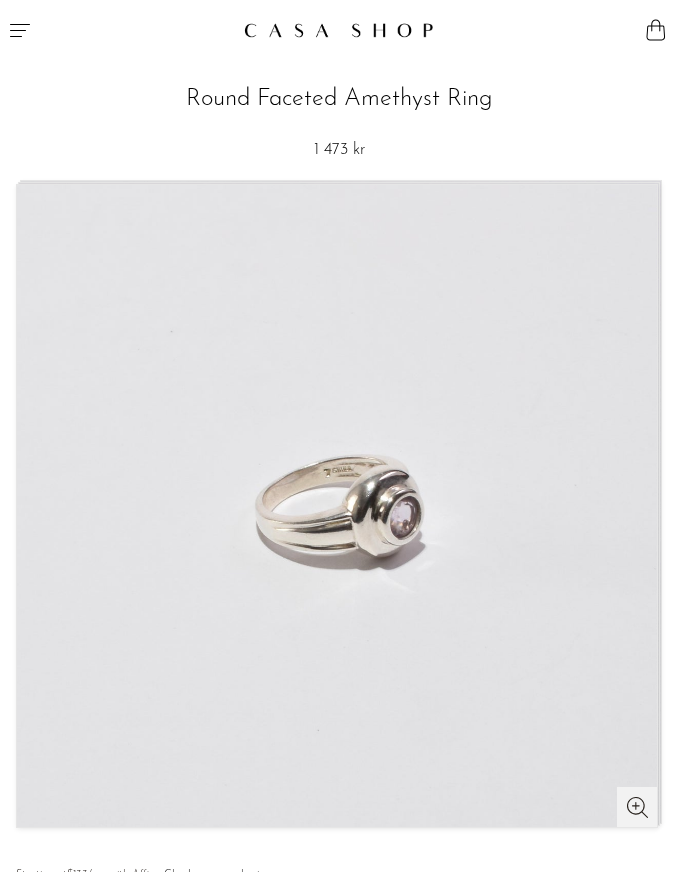 drag, startPoint x: 296, startPoint y: 351, endPoint x: 51, endPoint y: 351, distance: 245 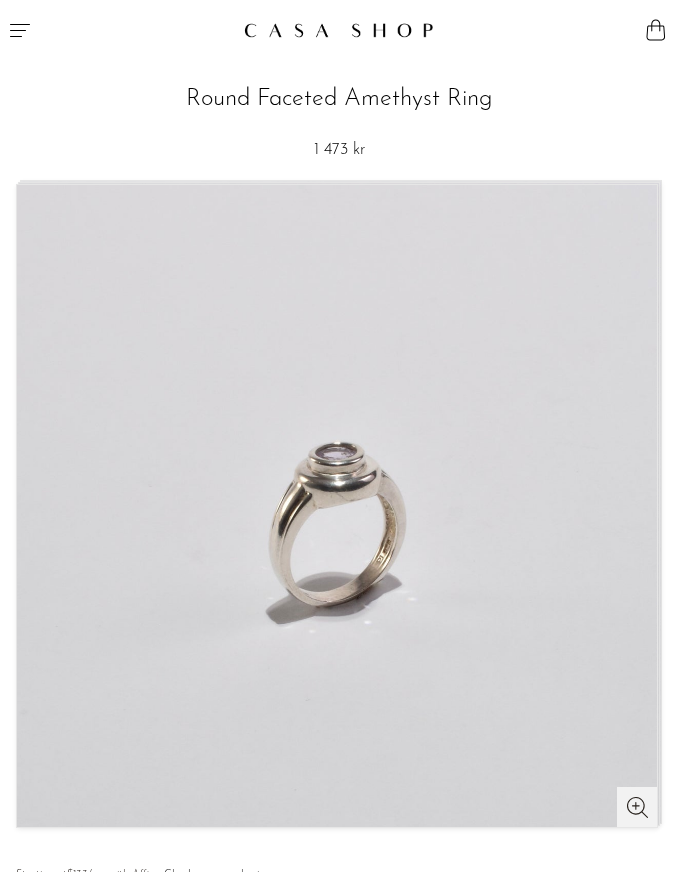 drag, startPoint x: 400, startPoint y: 315, endPoint x: 222, endPoint y: 315, distance: 178 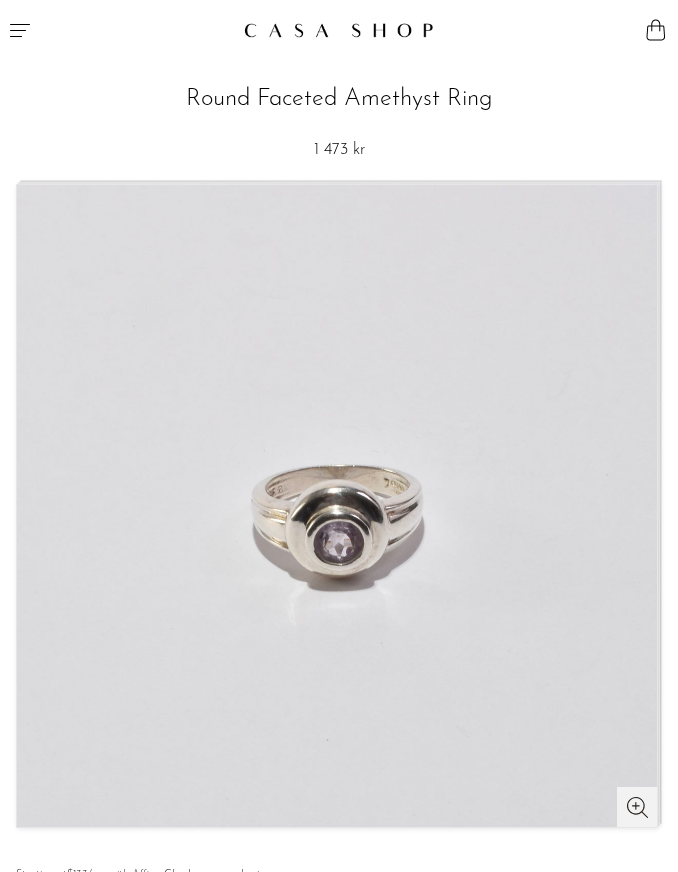 click 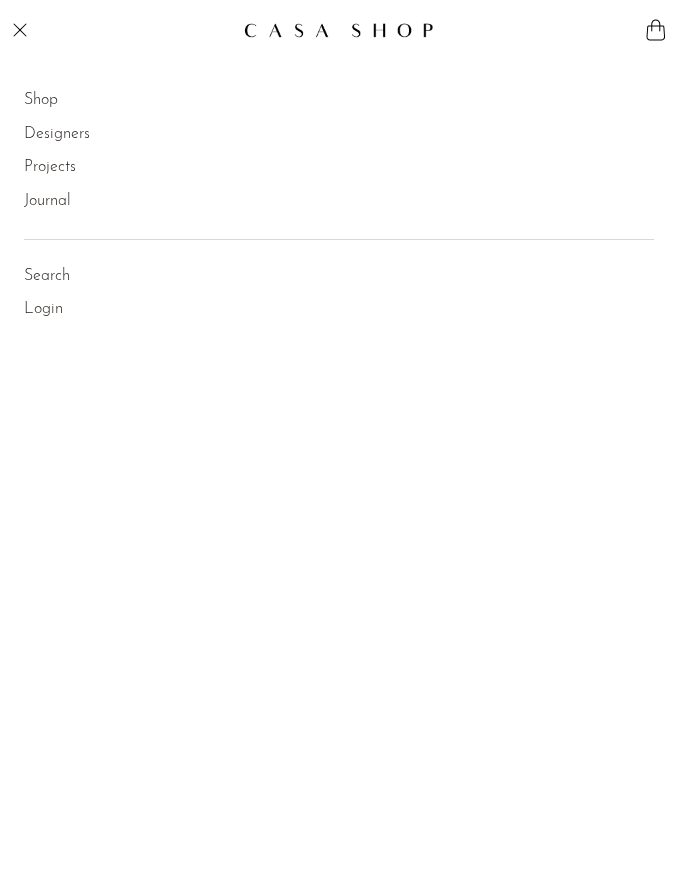 click on "Shop" at bounding box center [41, 101] 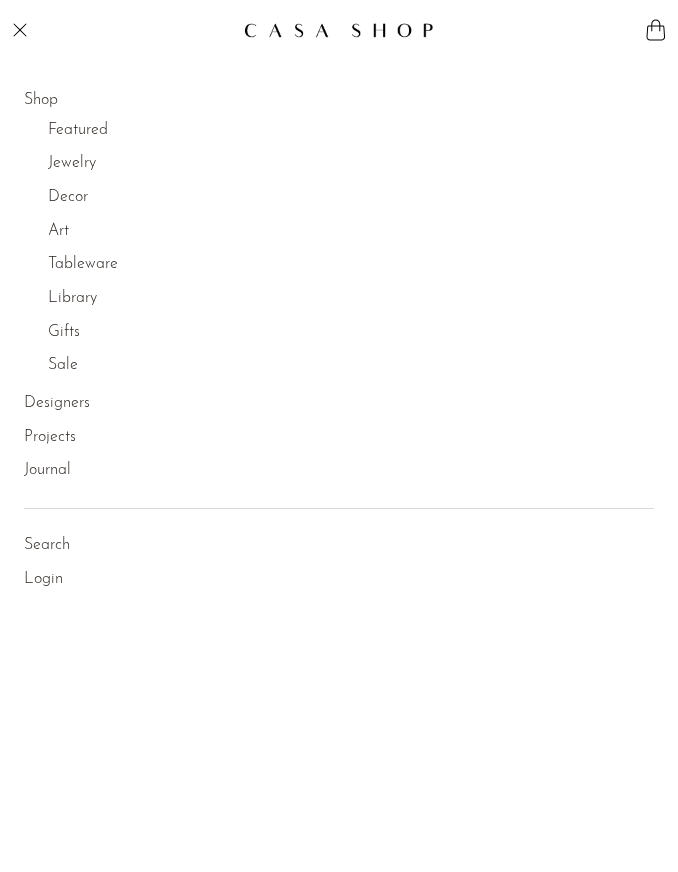 click on "Jewelry" at bounding box center [72, 164] 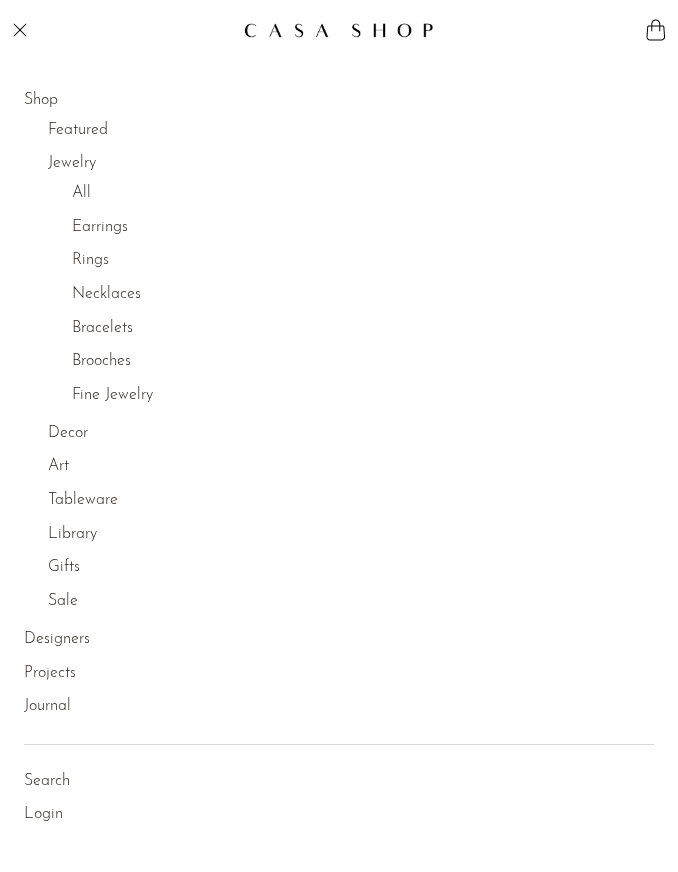 click on "Rings" at bounding box center (90, 261) 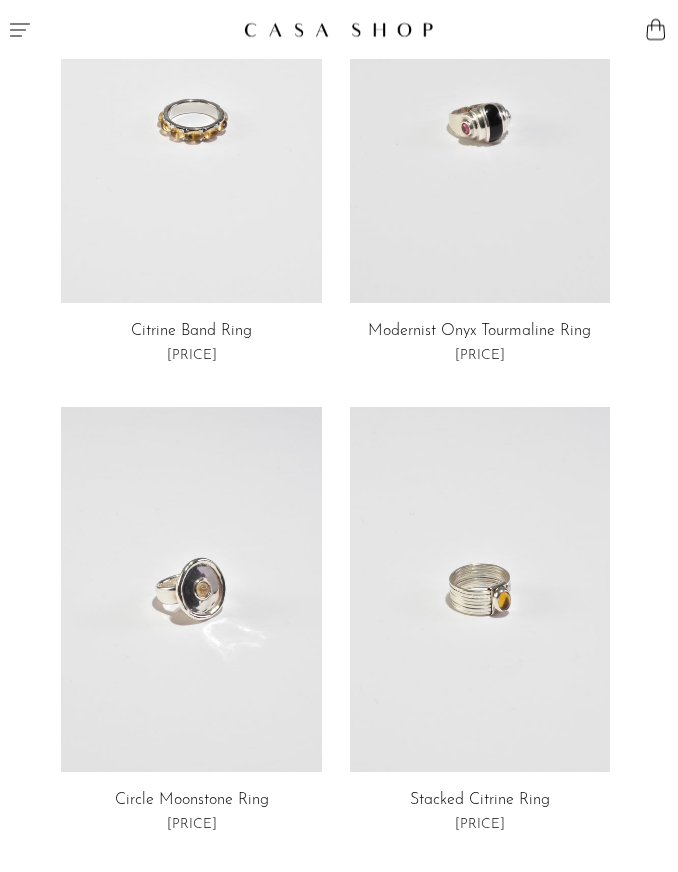 scroll, scrollTop: 197, scrollLeft: 0, axis: vertical 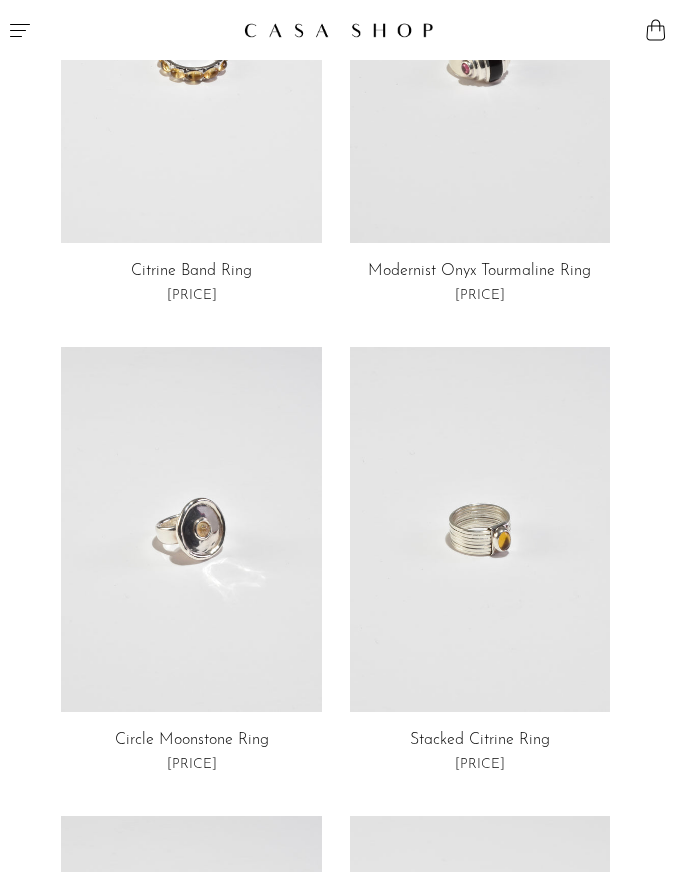 click at bounding box center [480, 529] 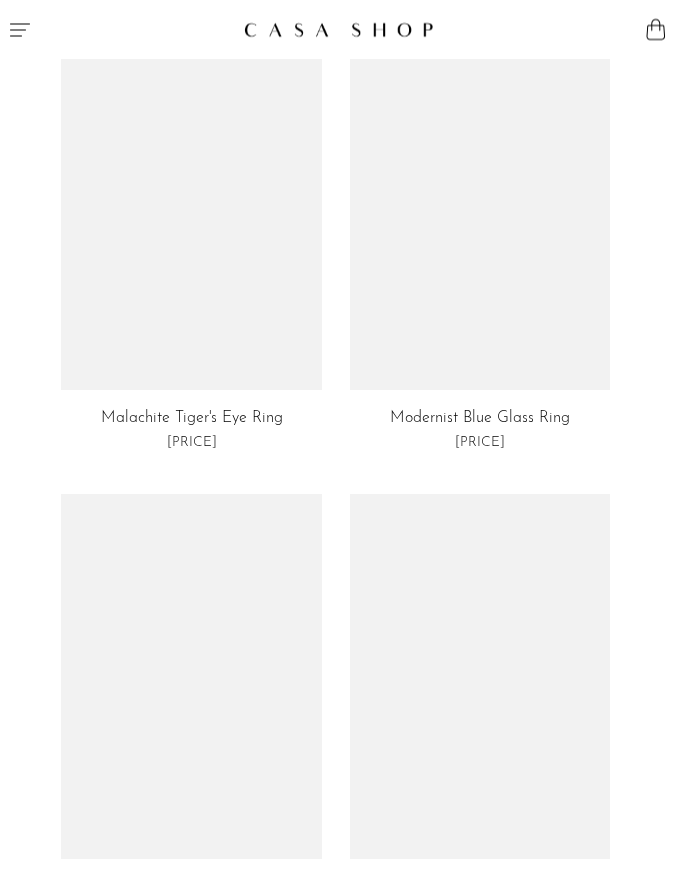 scroll, scrollTop: 6613, scrollLeft: 0, axis: vertical 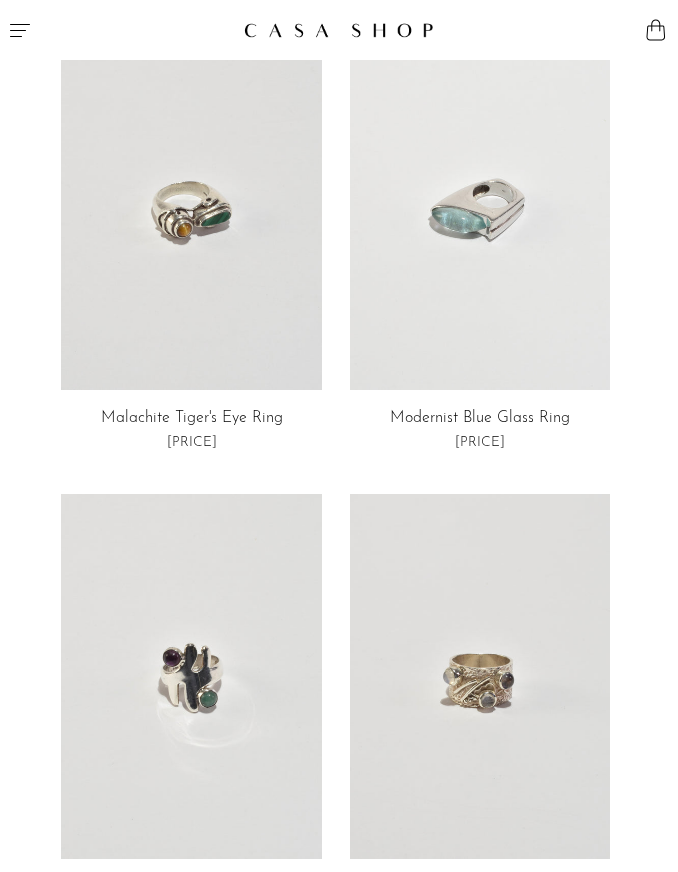 click at bounding box center (480, 208) 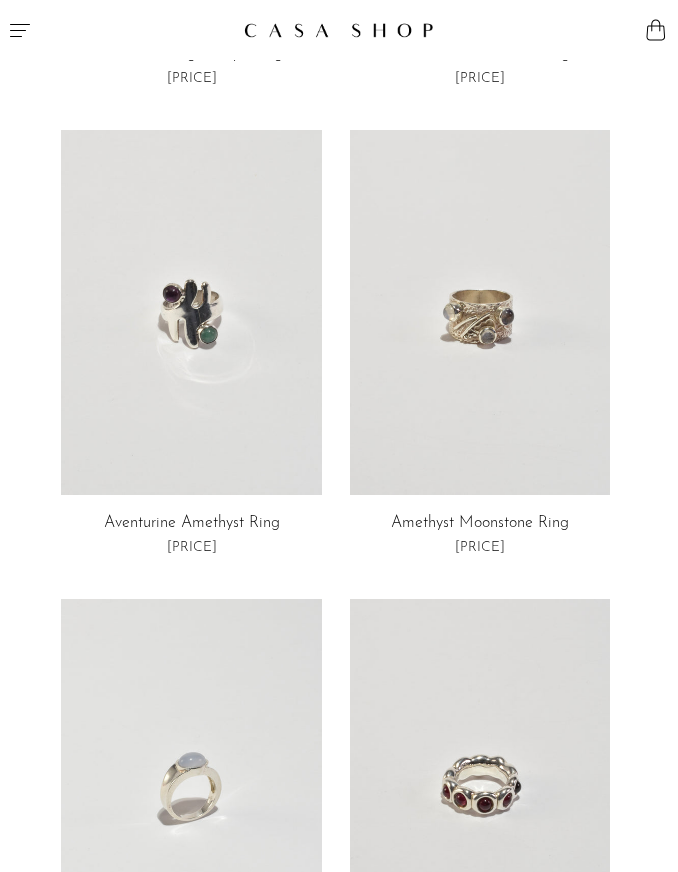 scroll, scrollTop: 7329, scrollLeft: 0, axis: vertical 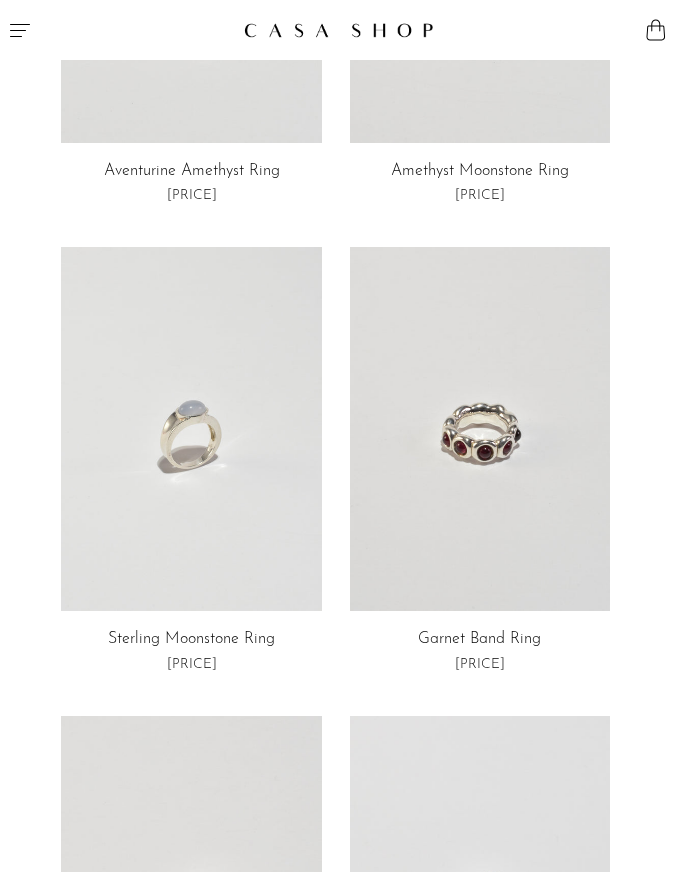 click at bounding box center [191, 429] 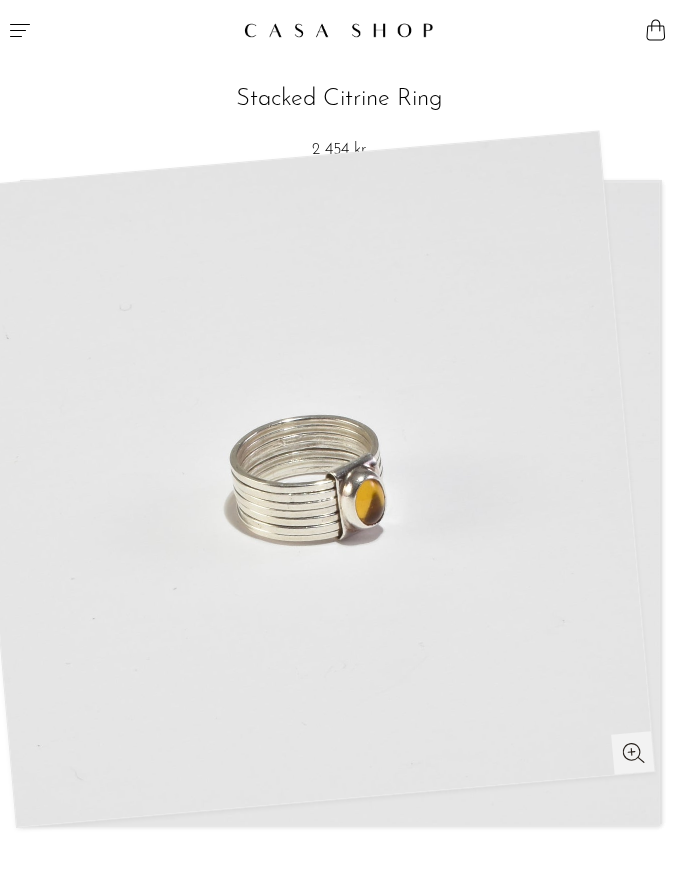 scroll, scrollTop: 0, scrollLeft: 0, axis: both 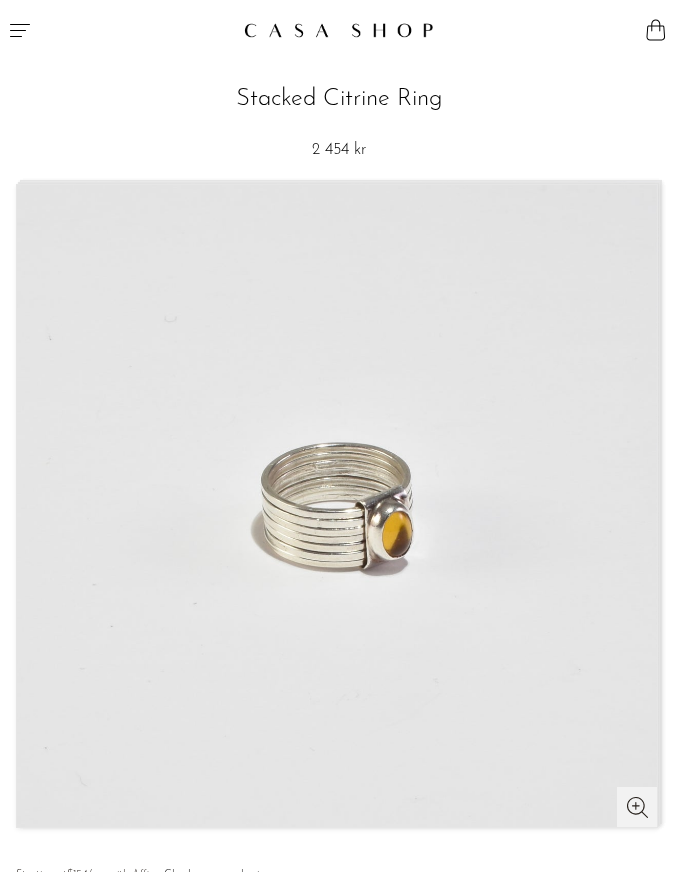 drag, startPoint x: 408, startPoint y: 710, endPoint x: 100, endPoint y: 711, distance: 308.00162 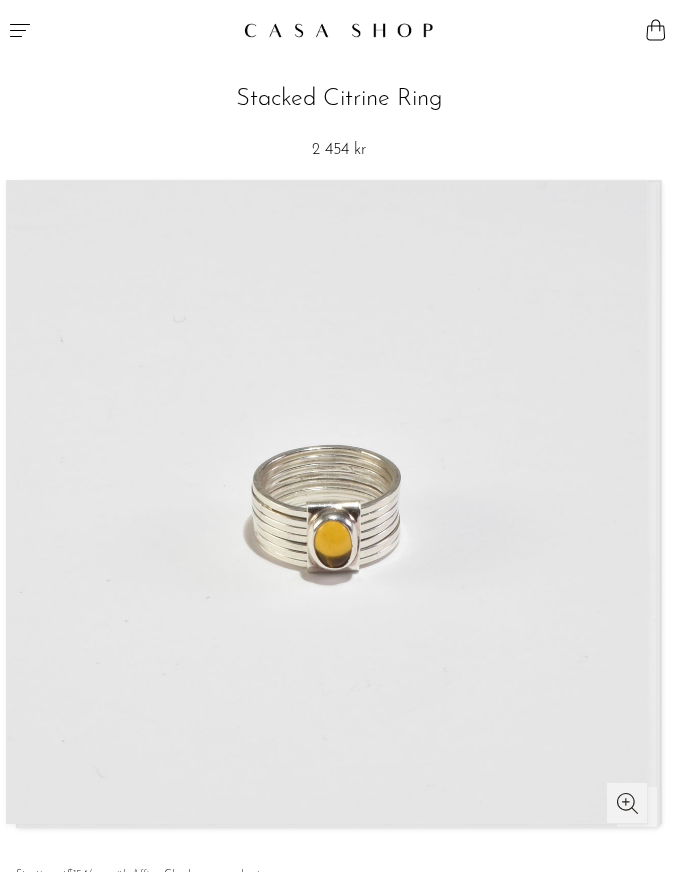 drag, startPoint x: 391, startPoint y: 723, endPoint x: 239, endPoint y: 723, distance: 152 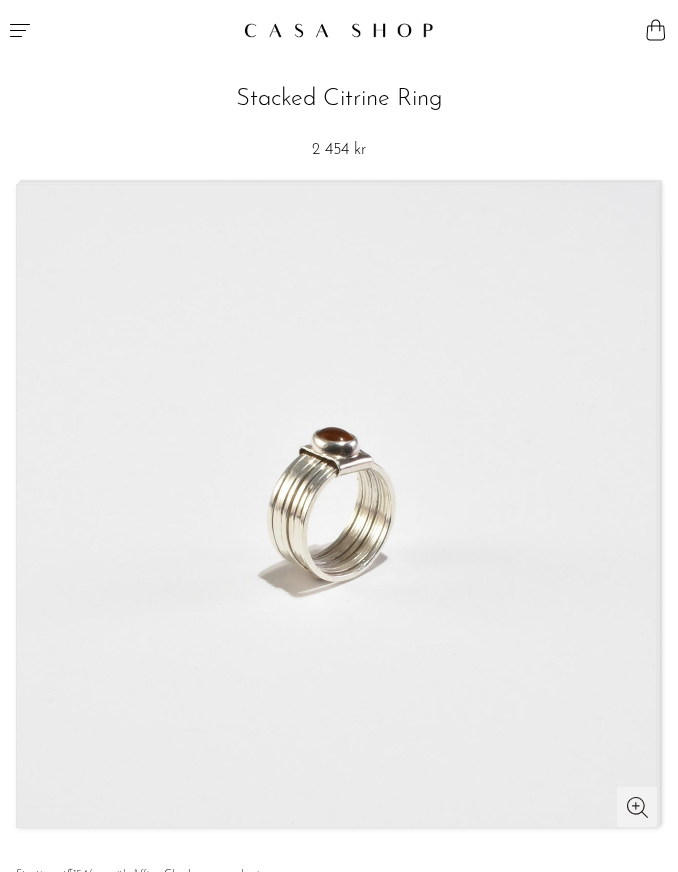 drag, startPoint x: 413, startPoint y: 706, endPoint x: 205, endPoint y: 706, distance: 208 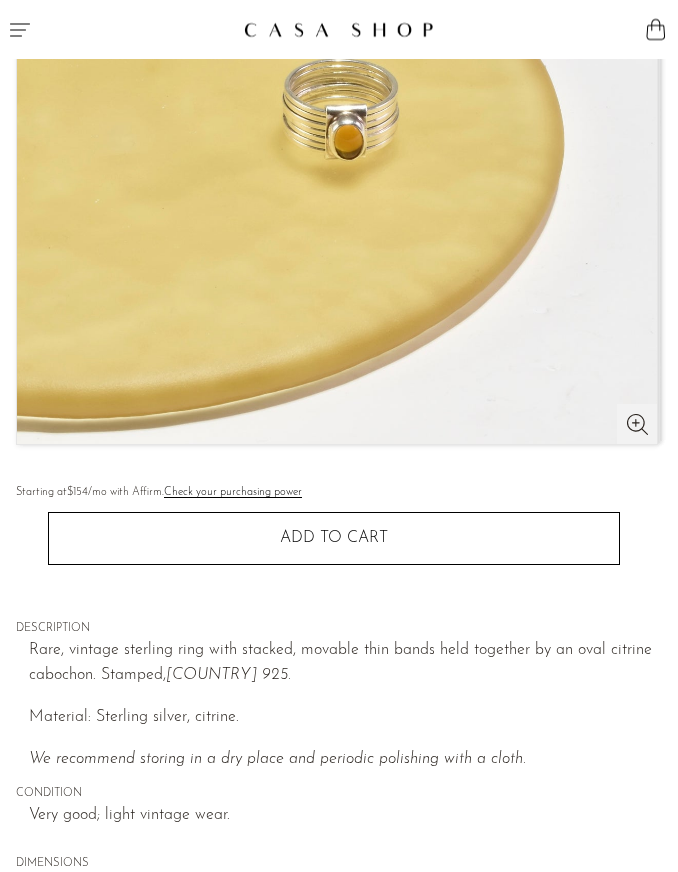 scroll, scrollTop: 383, scrollLeft: 0, axis: vertical 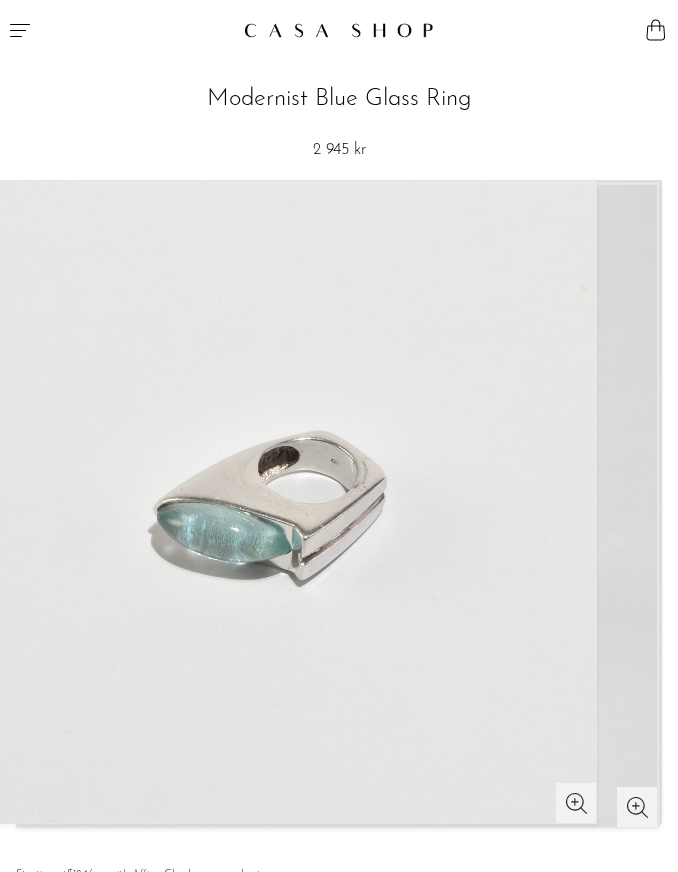 drag, startPoint x: 458, startPoint y: 481, endPoint x: 227, endPoint y: 481, distance: 231 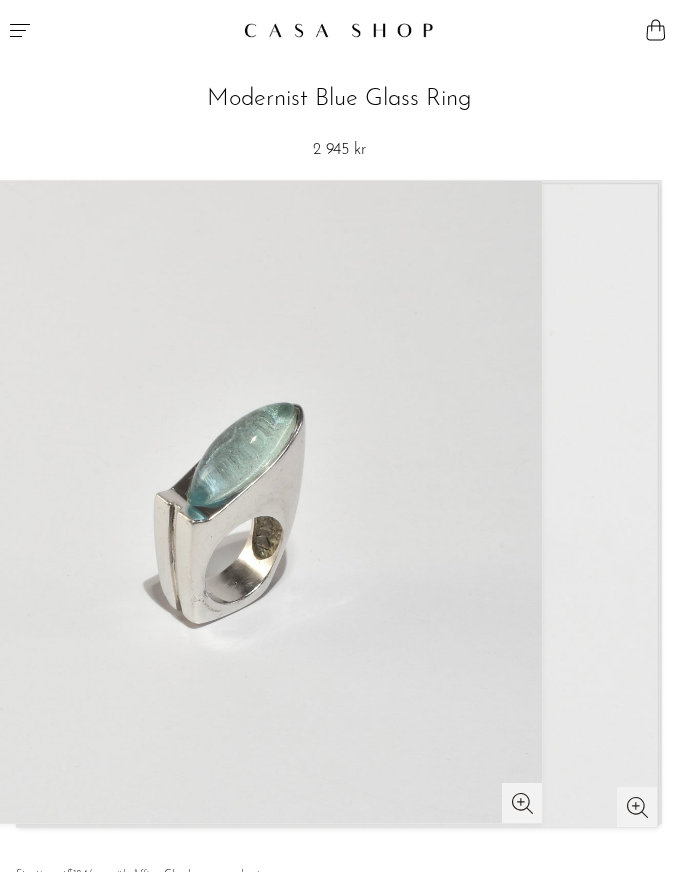 drag, startPoint x: 460, startPoint y: 512, endPoint x: 351, endPoint y: 512, distance: 109 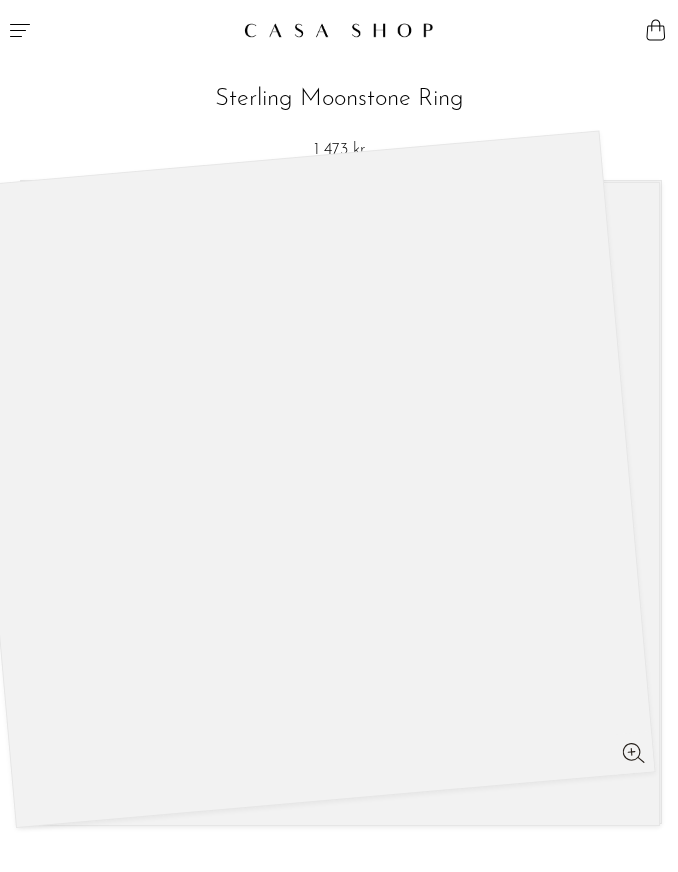 scroll, scrollTop: 0, scrollLeft: 0, axis: both 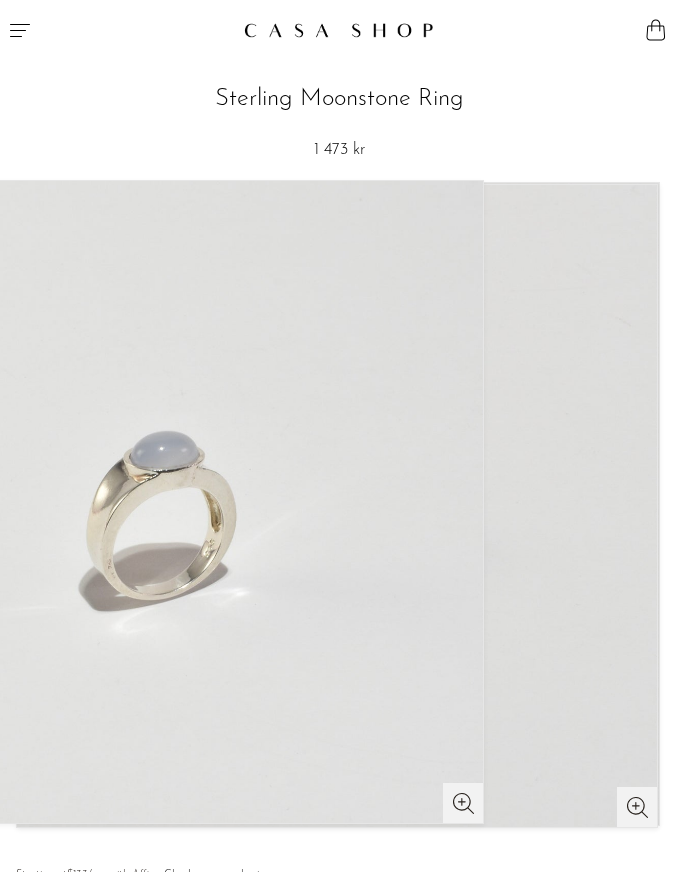 drag, startPoint x: 487, startPoint y: 529, endPoint x: 312, endPoint y: 529, distance: 175 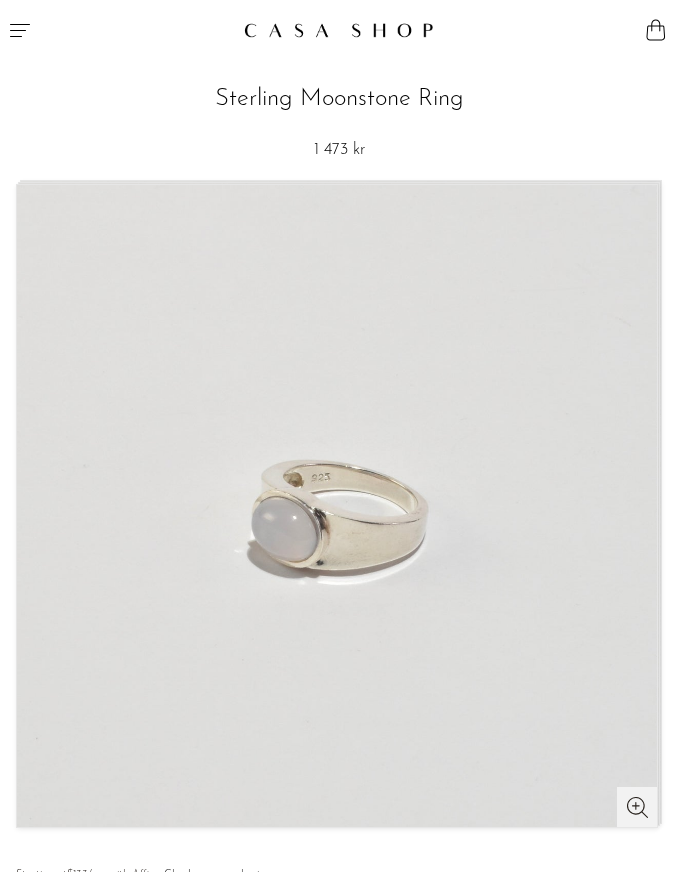 drag, startPoint x: 554, startPoint y: 543, endPoint x: 326, endPoint y: 543, distance: 228 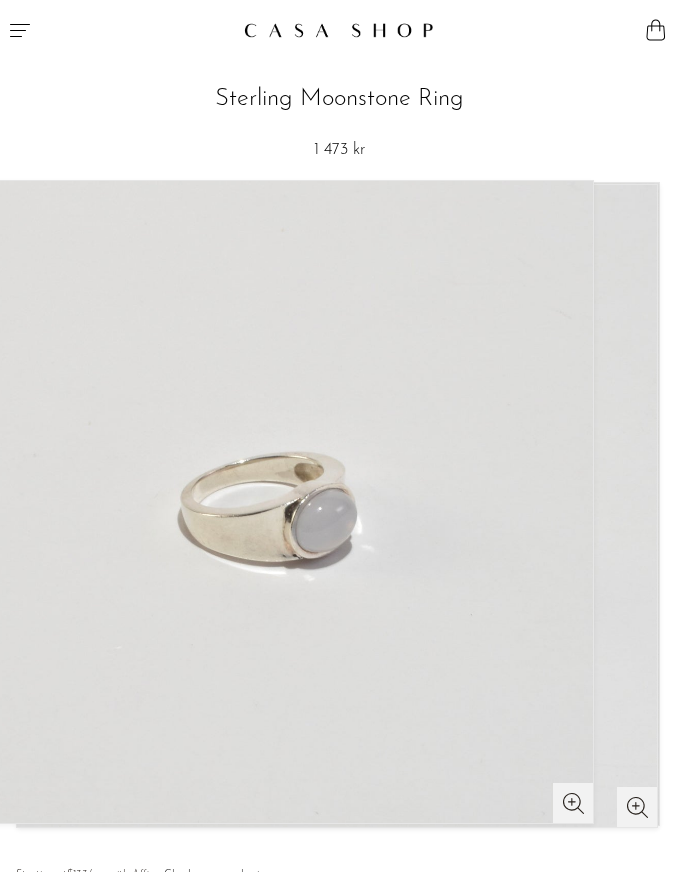 drag, startPoint x: 367, startPoint y: 524, endPoint x: 165, endPoint y: 524, distance: 202 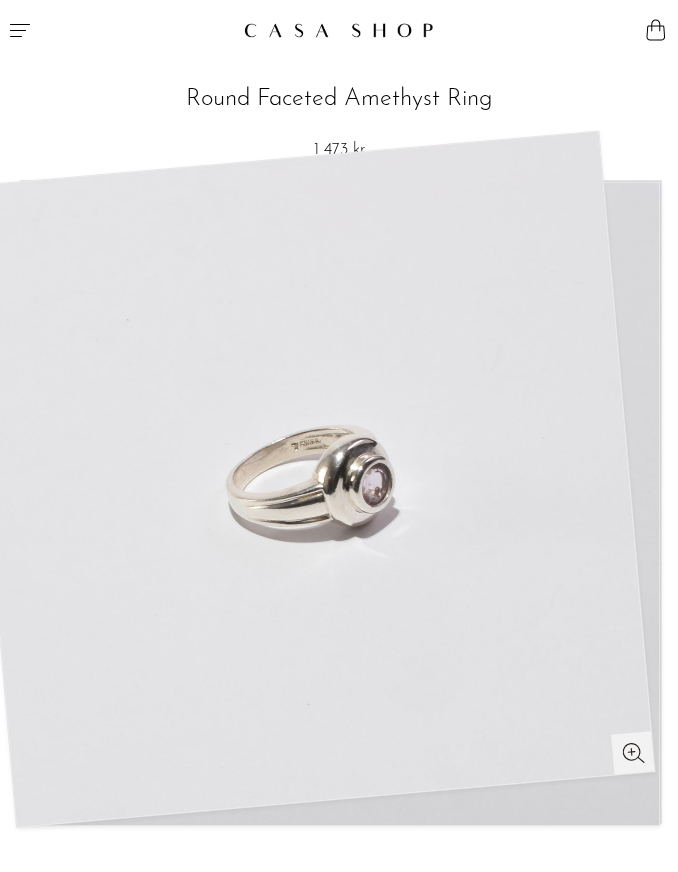 scroll, scrollTop: 0, scrollLeft: 0, axis: both 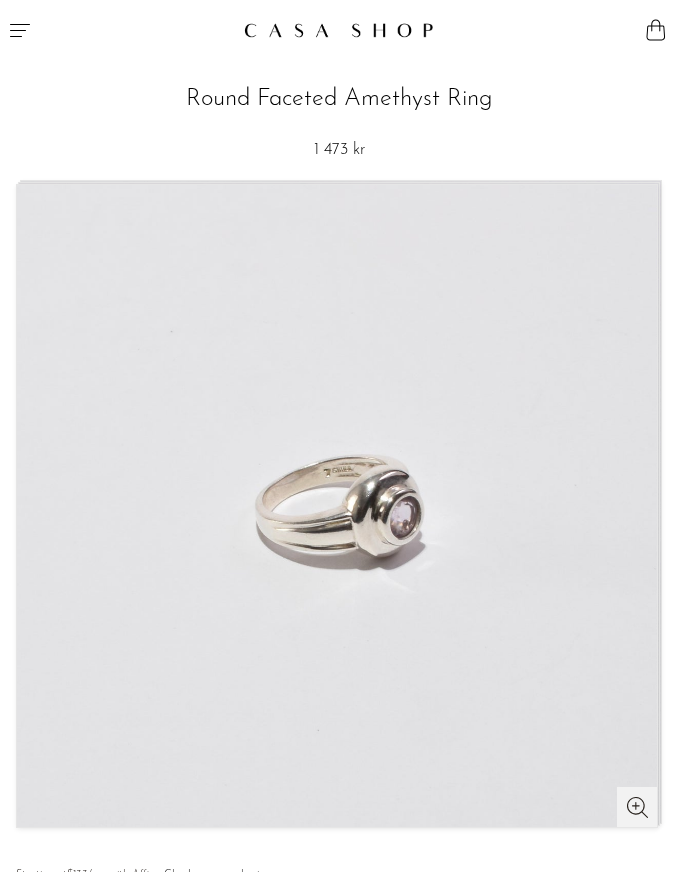 click 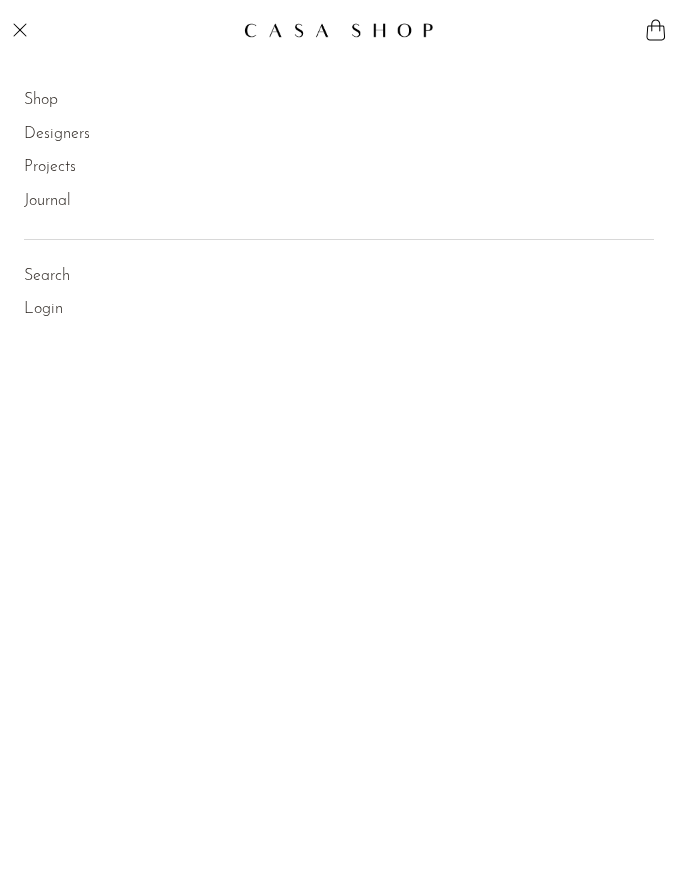 click on "Shop" at bounding box center [41, 101] 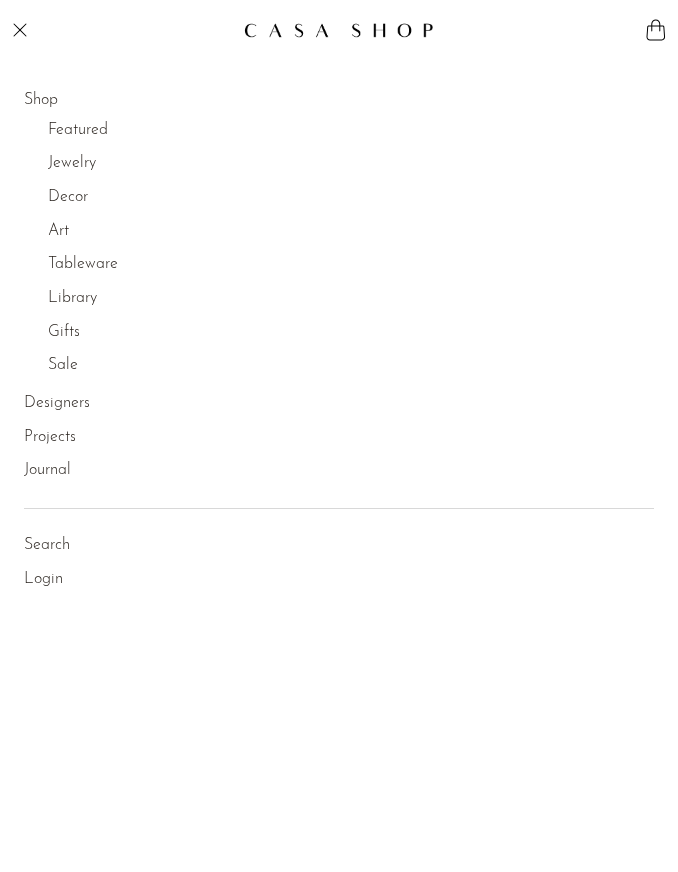 click on "Jewelry" at bounding box center [72, 164] 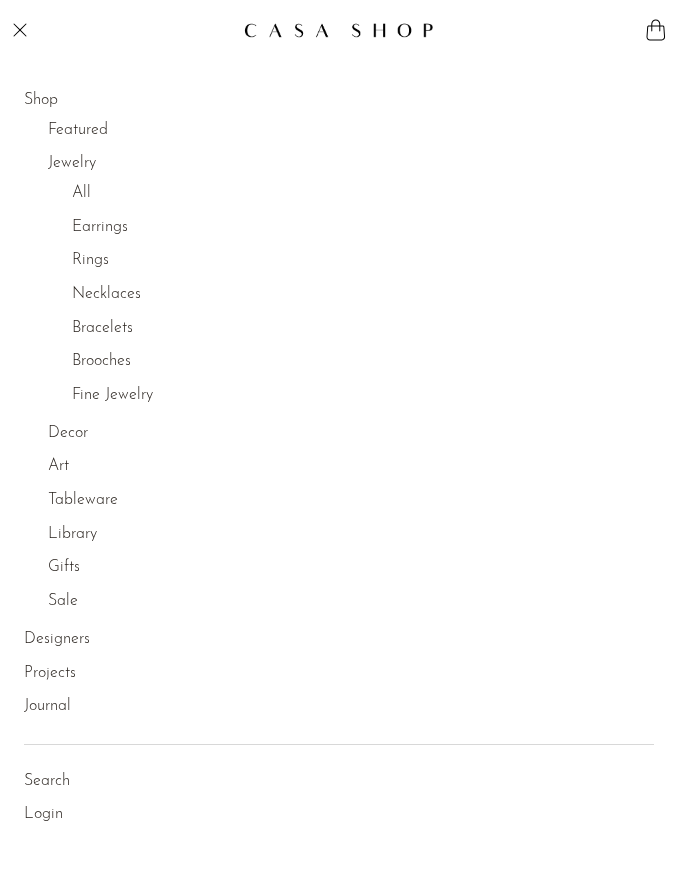 click on "Rings" at bounding box center (90, 261) 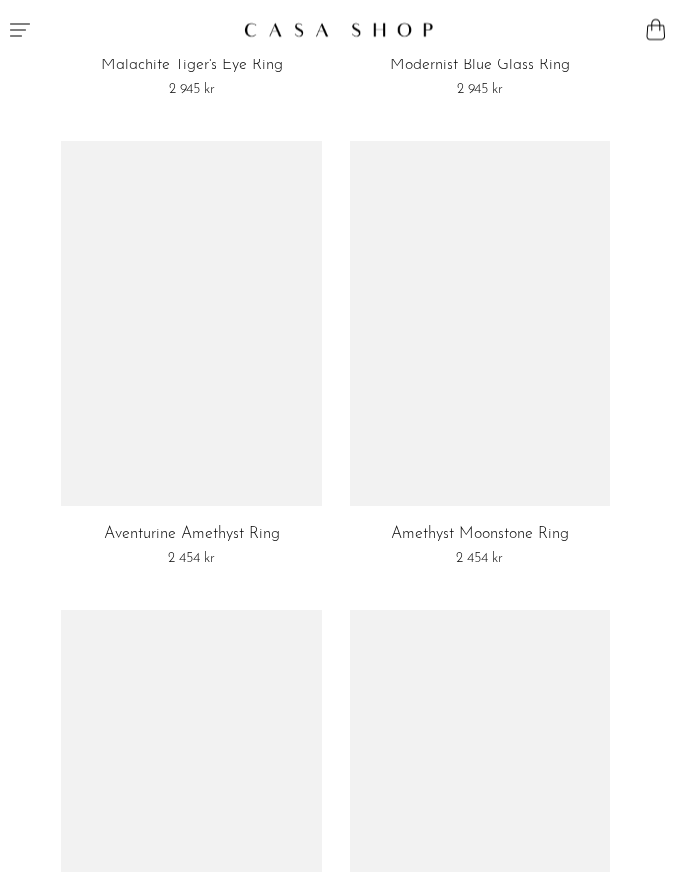 scroll, scrollTop: 7971, scrollLeft: 0, axis: vertical 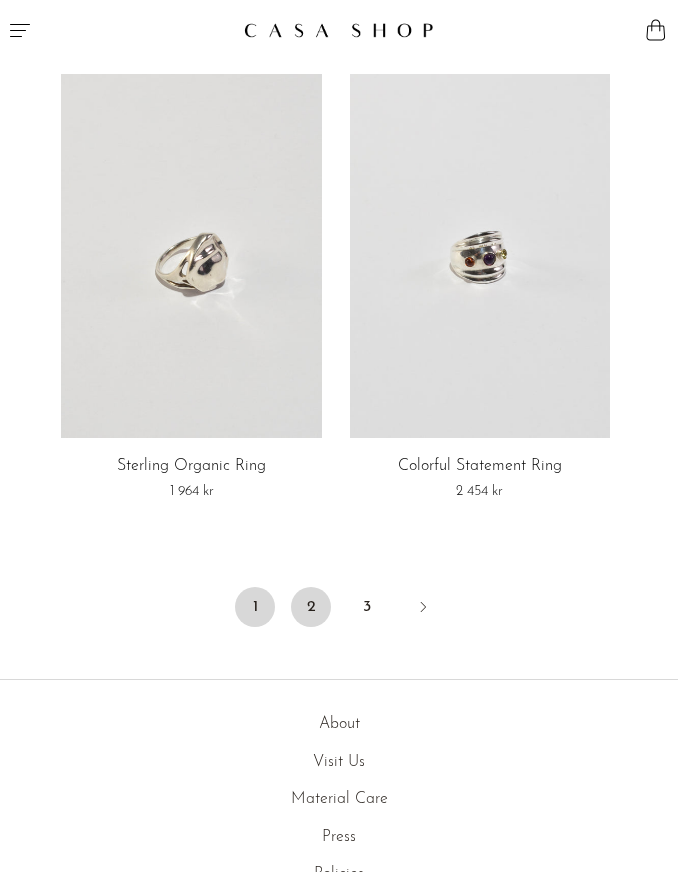 click on "2" at bounding box center [311, 607] 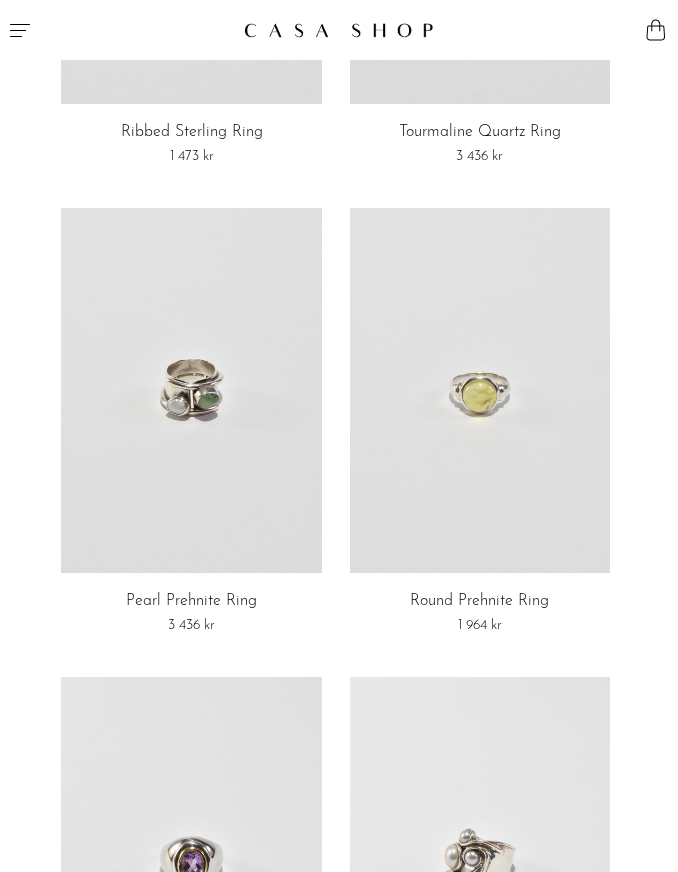 scroll, scrollTop: 554, scrollLeft: 0, axis: vertical 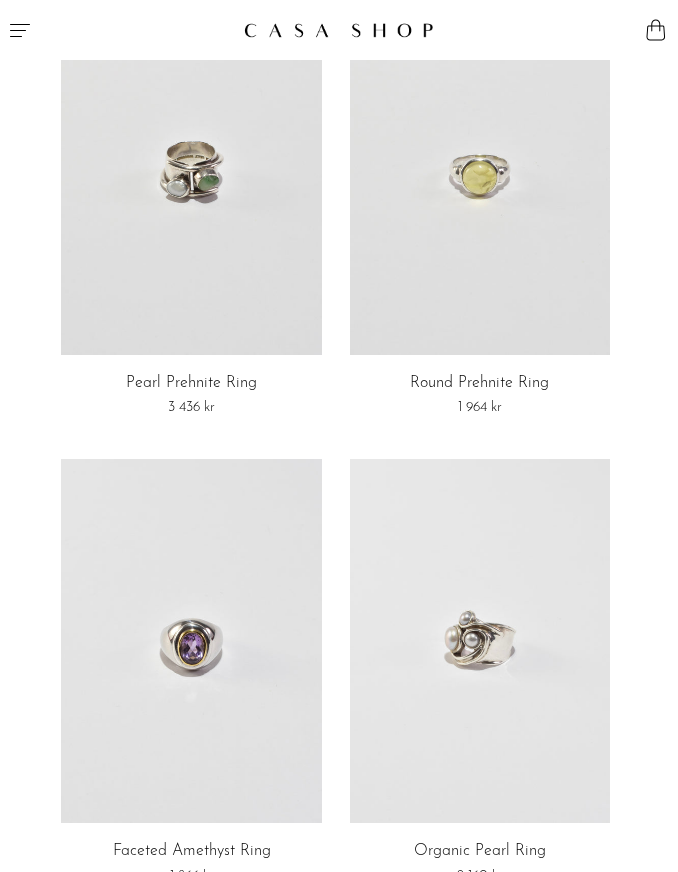 click on "Round Prehnite Ring
1 964 kr" at bounding box center [479, 213] 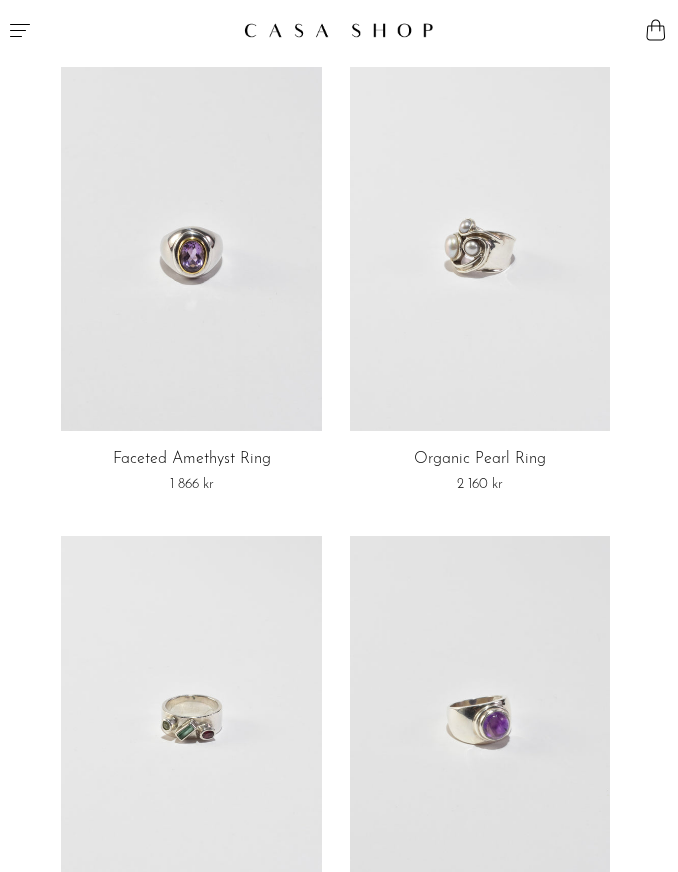 scroll, scrollTop: 926, scrollLeft: 0, axis: vertical 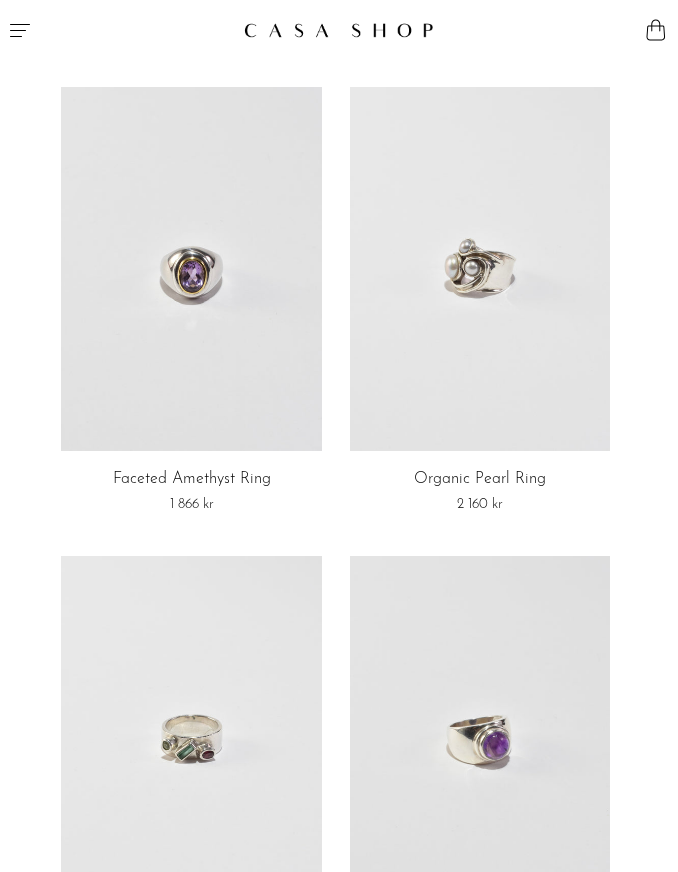 click at bounding box center (191, 269) 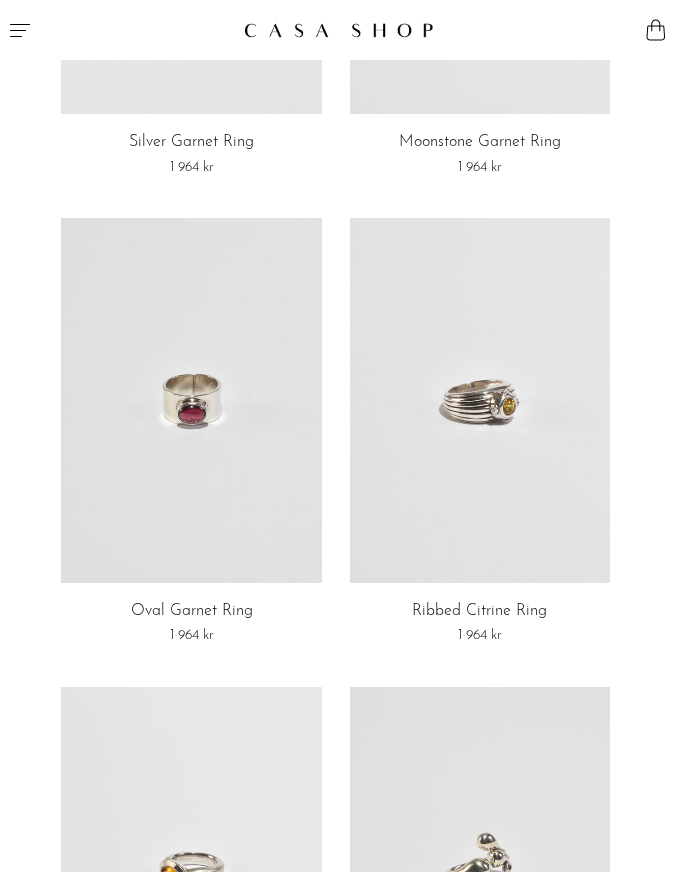 scroll, scrollTop: 2271, scrollLeft: 0, axis: vertical 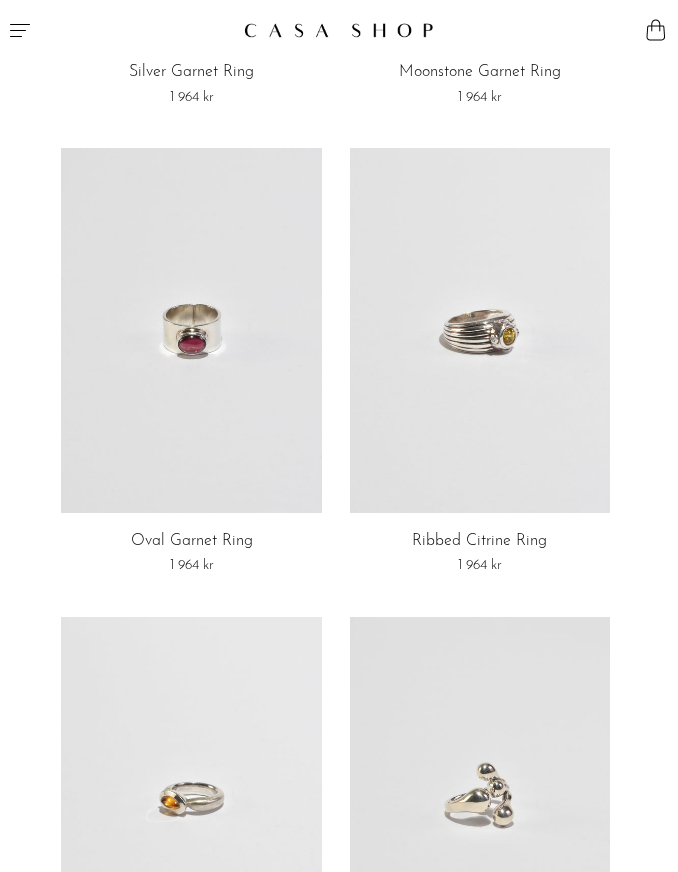 click at bounding box center [191, 330] 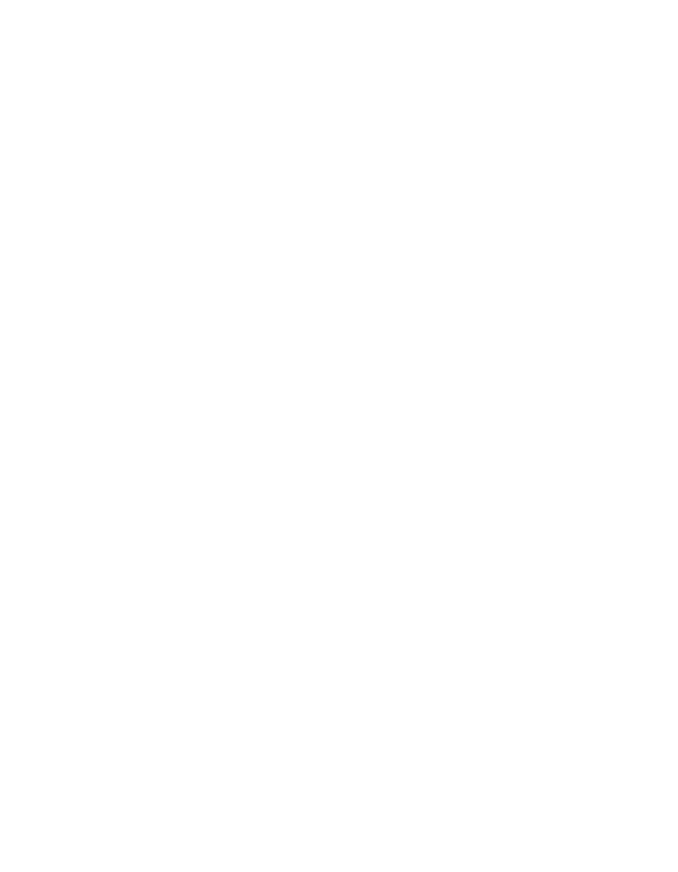 scroll, scrollTop: 2271, scrollLeft: 0, axis: vertical 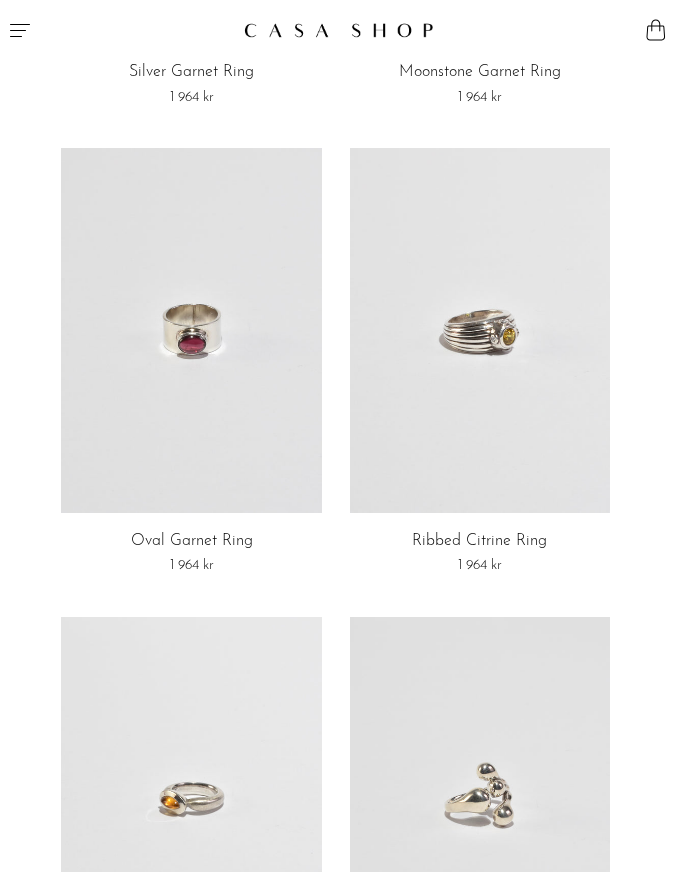 click at bounding box center (480, 330) 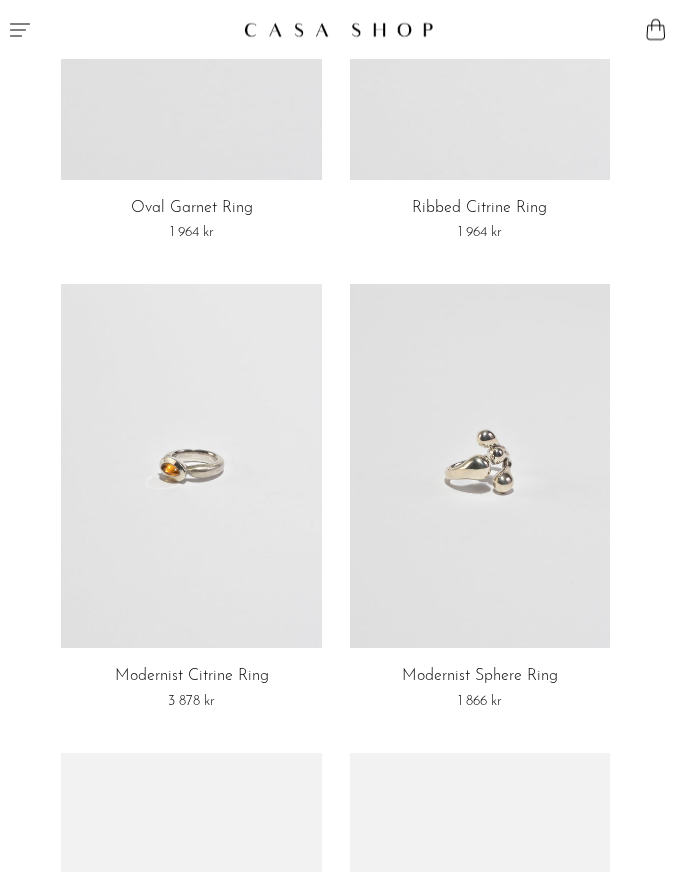 scroll, scrollTop: 2906, scrollLeft: 0, axis: vertical 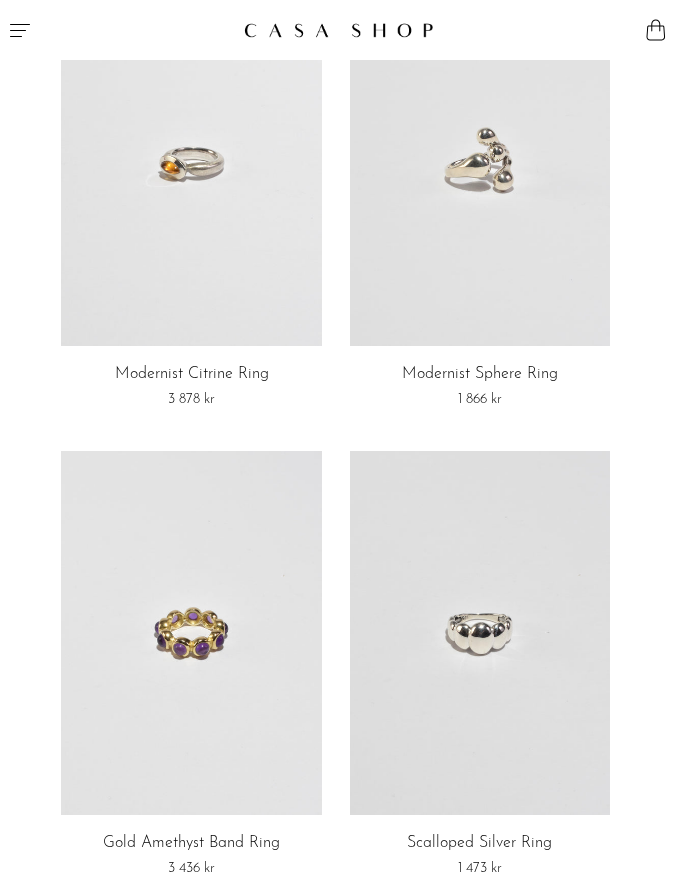 click at bounding box center [191, 164] 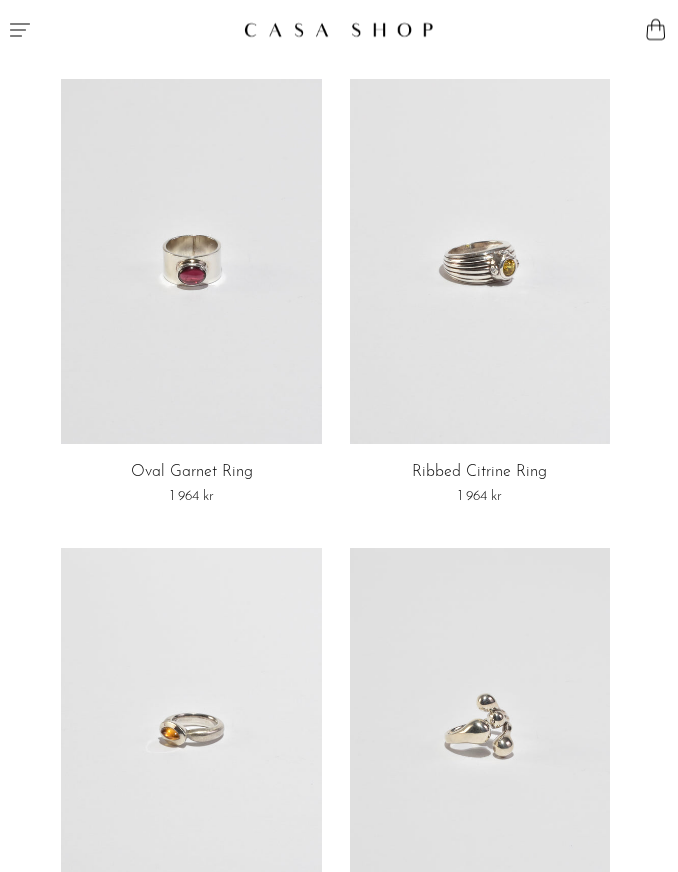 scroll, scrollTop: 2340, scrollLeft: 0, axis: vertical 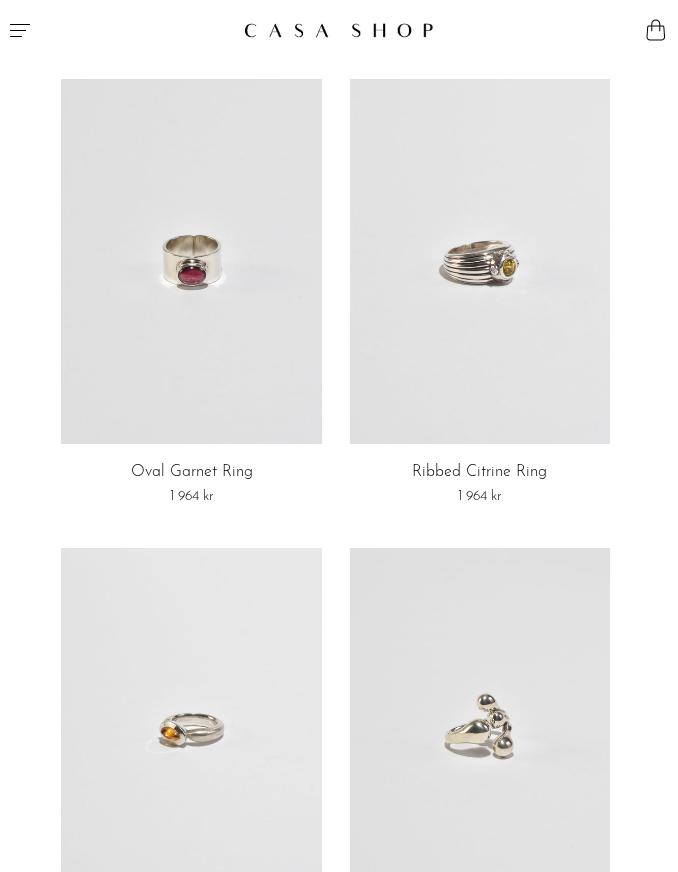 click at bounding box center [480, 261] 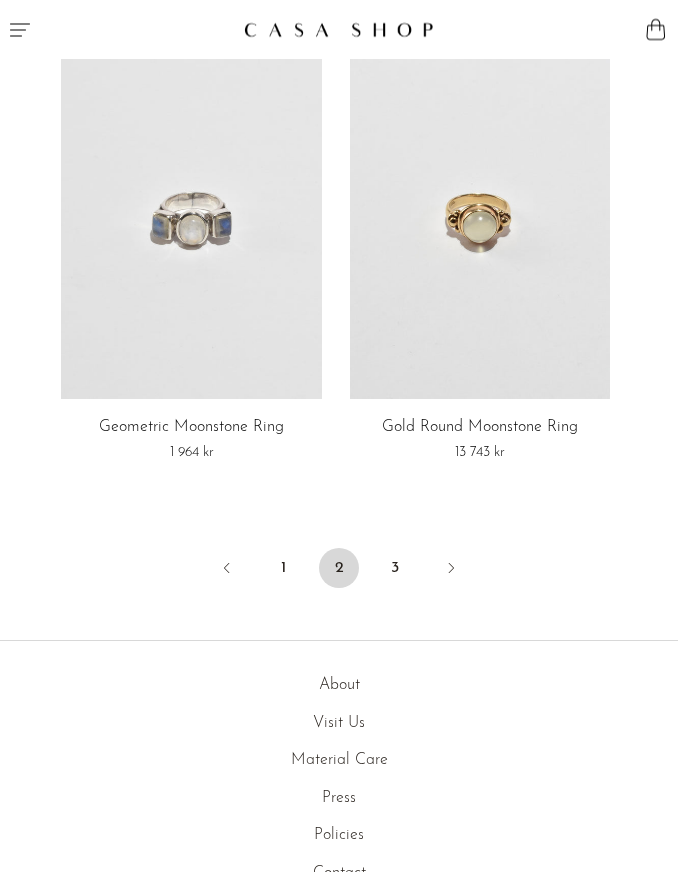 scroll, scrollTop: 8260, scrollLeft: 0, axis: vertical 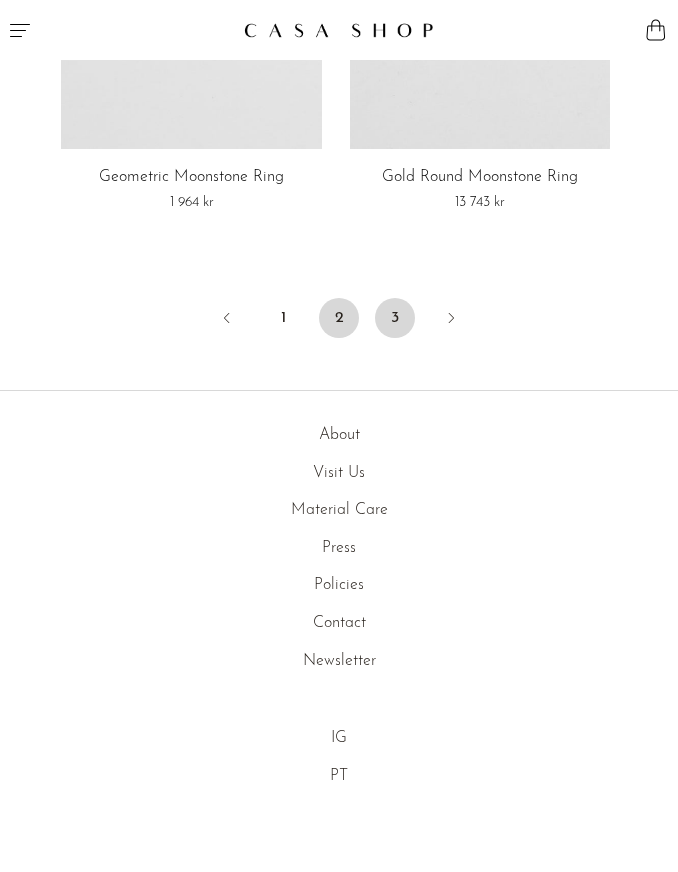 click on "3" at bounding box center [395, 318] 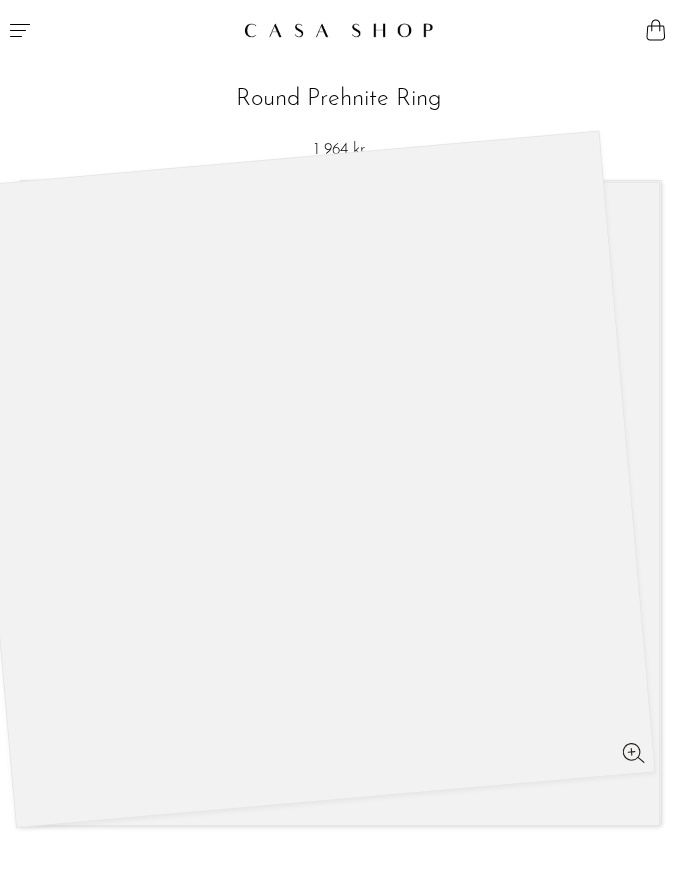 scroll, scrollTop: 0, scrollLeft: 0, axis: both 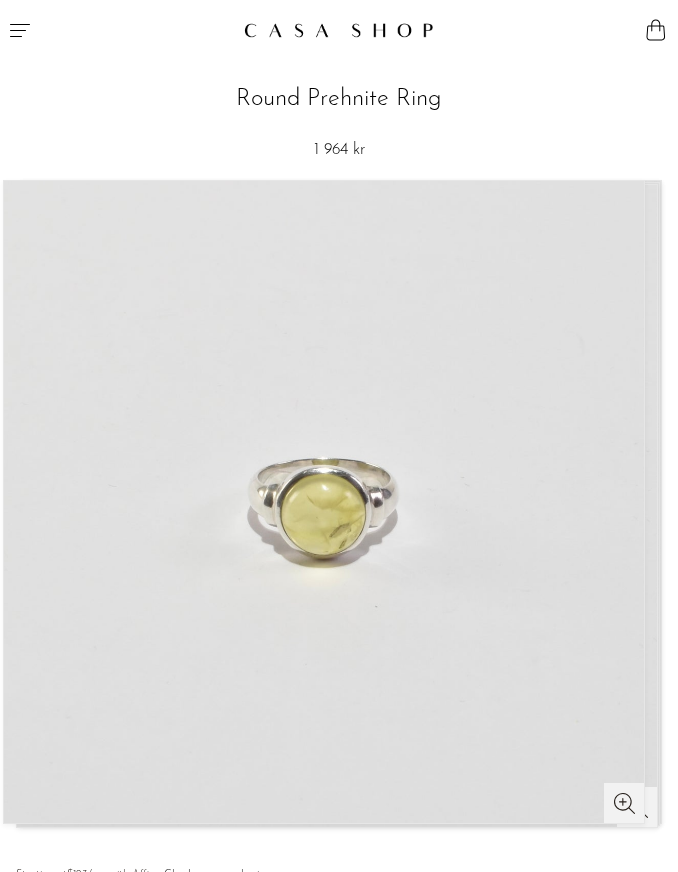 drag, startPoint x: 514, startPoint y: 492, endPoint x: 273, endPoint y: 492, distance: 241 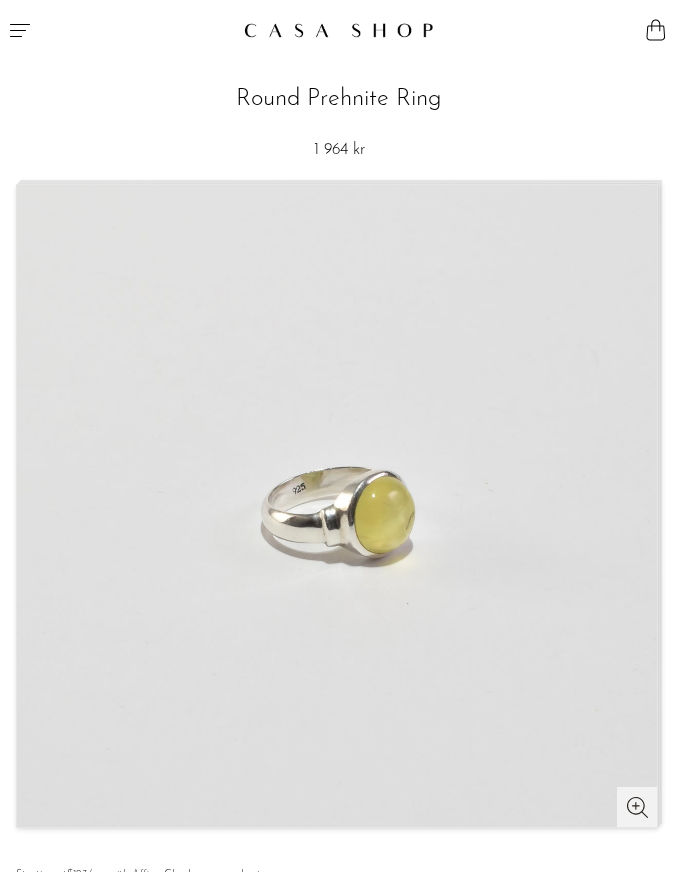 drag, startPoint x: 438, startPoint y: 500, endPoint x: 61, endPoint y: 500, distance: 377 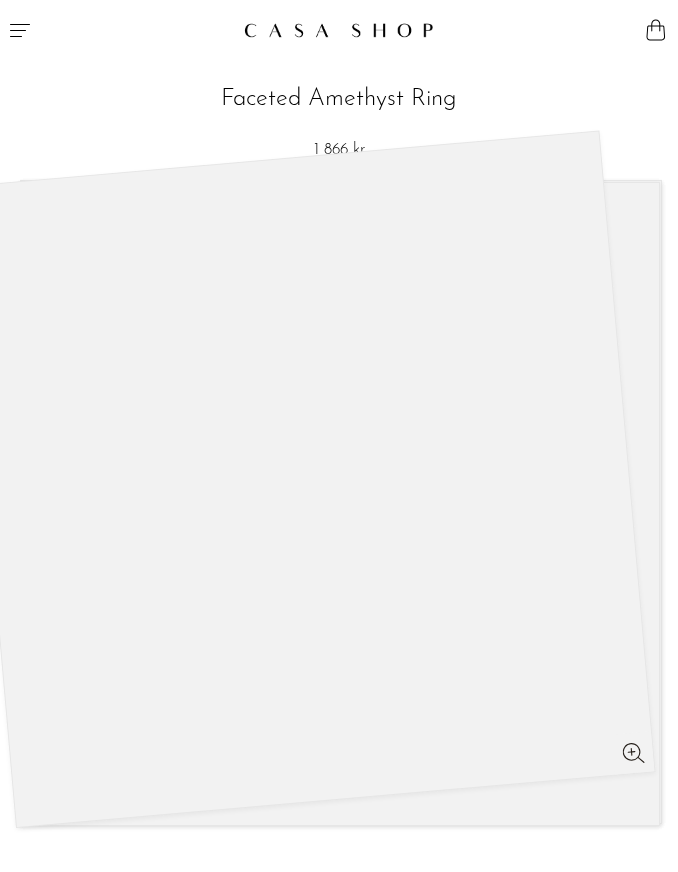 scroll, scrollTop: 0, scrollLeft: 0, axis: both 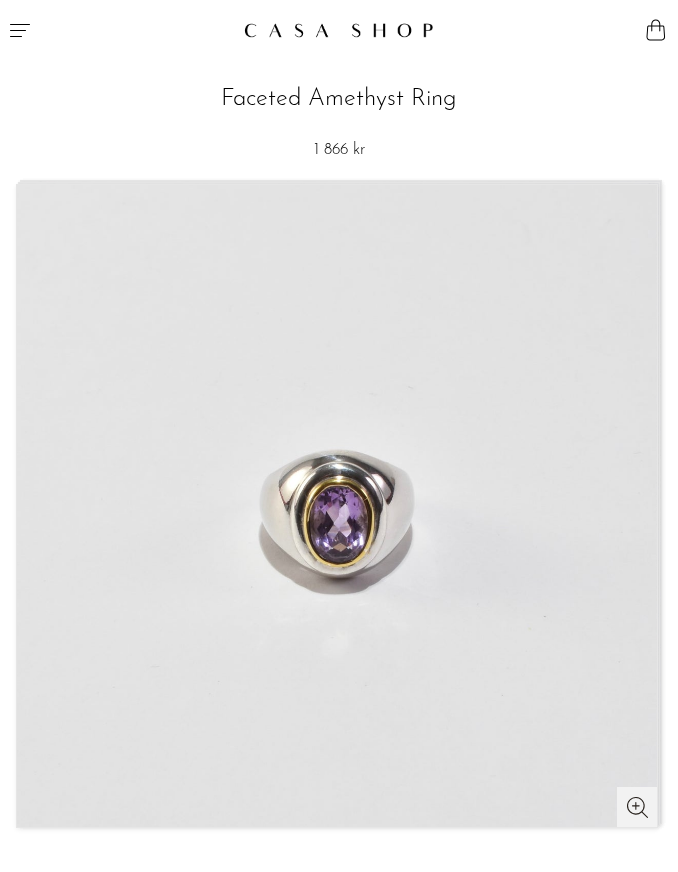 drag, startPoint x: 519, startPoint y: 456, endPoint x: 246, endPoint y: 456, distance: 273 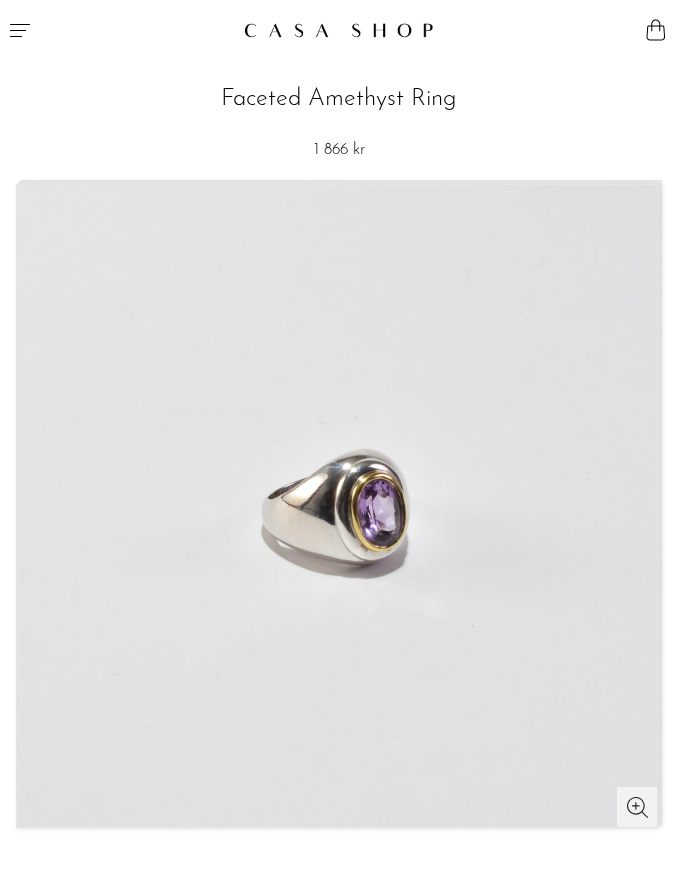 drag, startPoint x: 470, startPoint y: 468, endPoint x: 319, endPoint y: 468, distance: 151 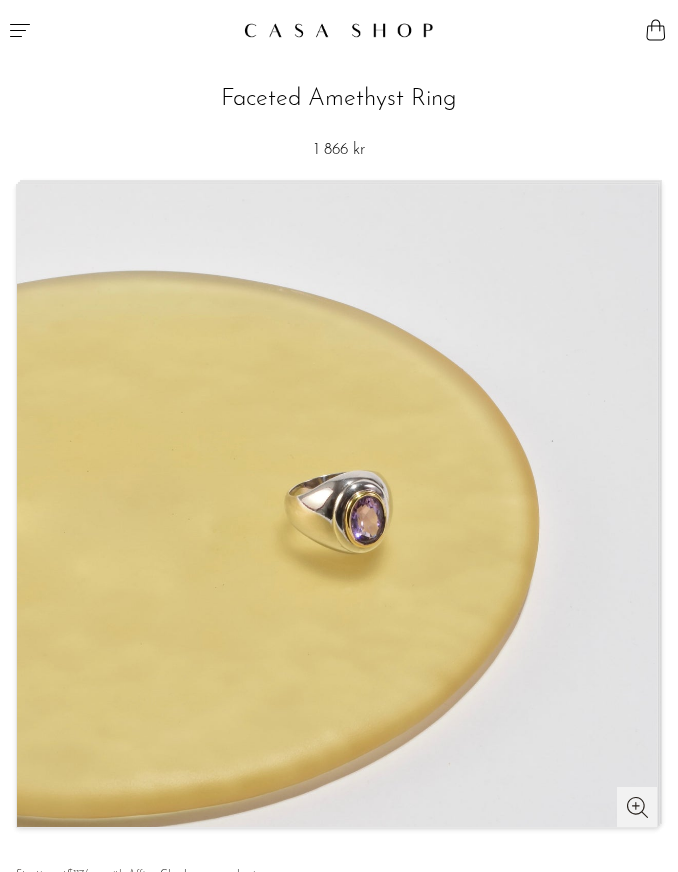 drag, startPoint x: 516, startPoint y: 463, endPoint x: 442, endPoint y: 463, distance: 74 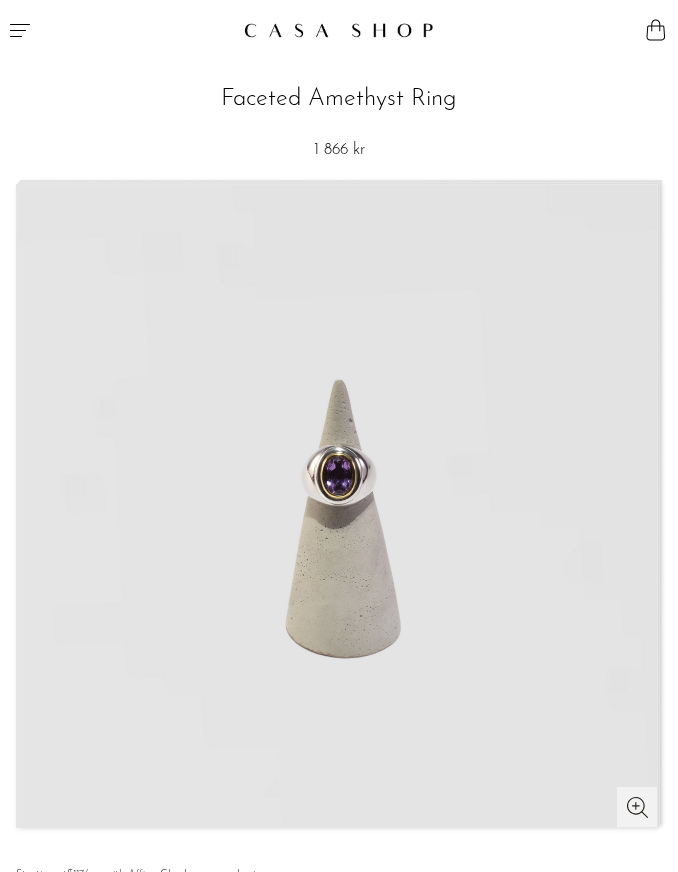 drag, startPoint x: 366, startPoint y: 460, endPoint x: 301, endPoint y: 460, distance: 65 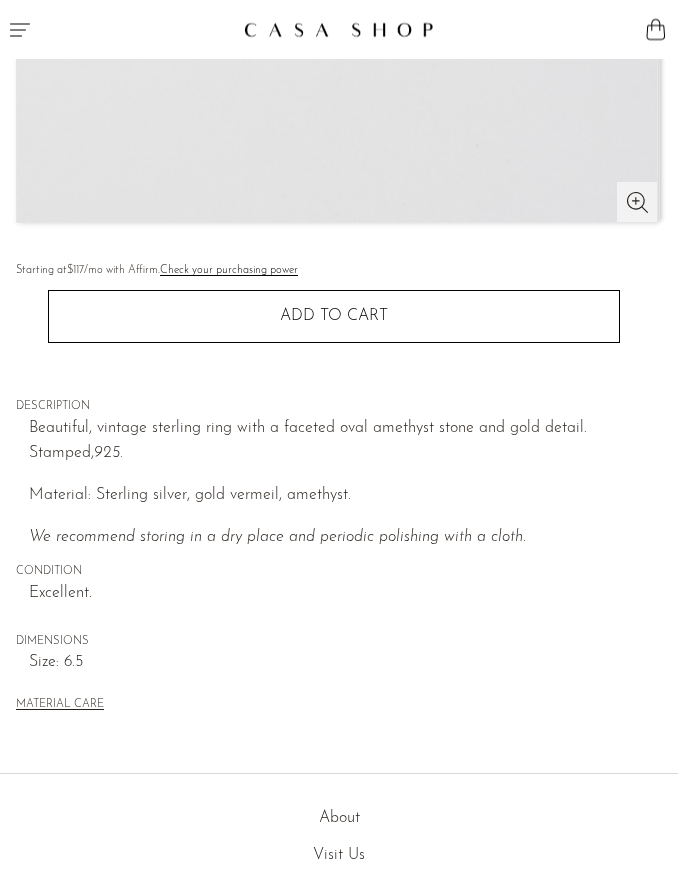 scroll, scrollTop: 696, scrollLeft: 0, axis: vertical 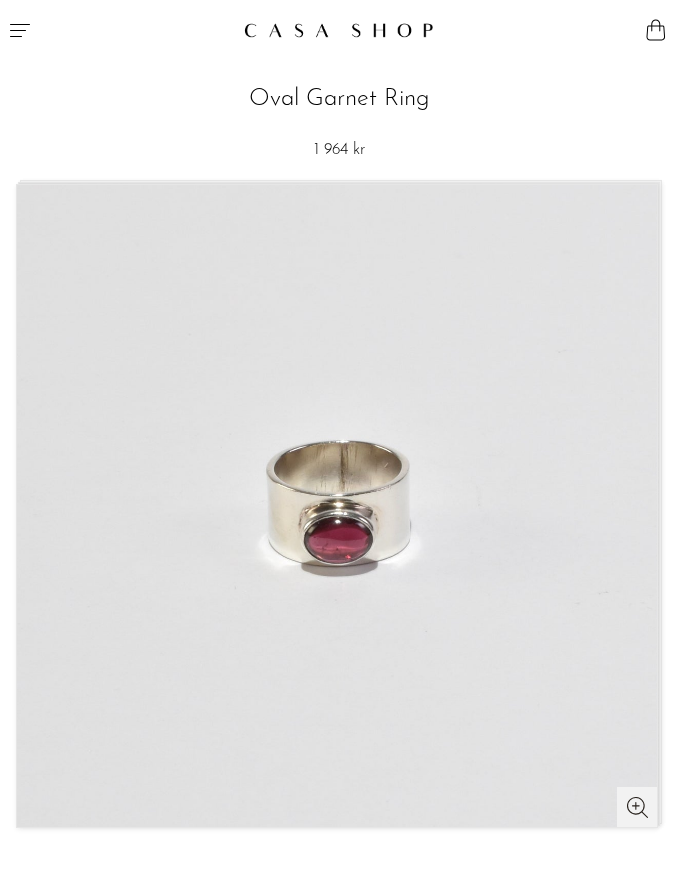 drag, startPoint x: 366, startPoint y: 464, endPoint x: 186, endPoint y: 464, distance: 180 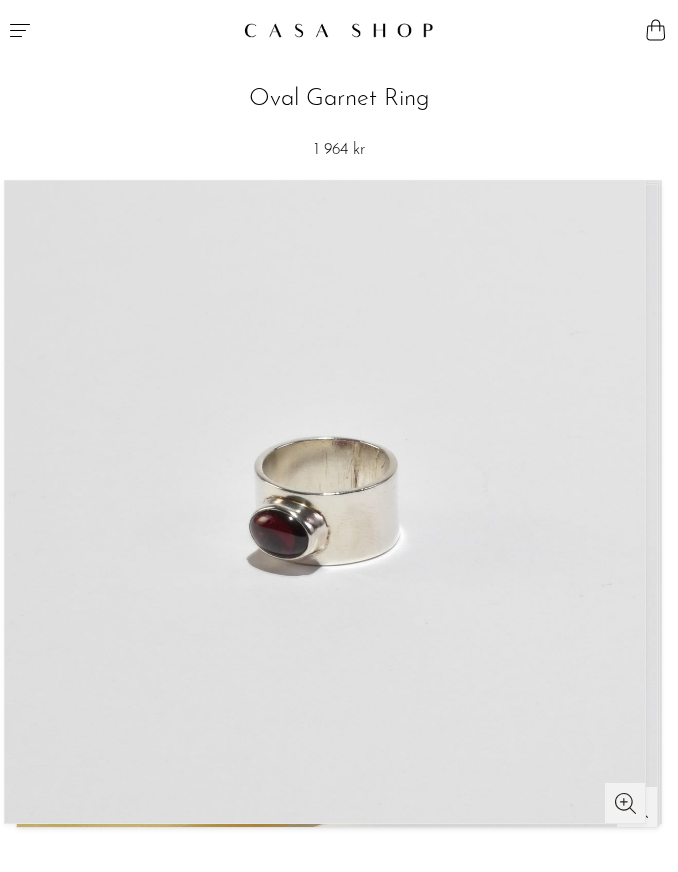 drag, startPoint x: 332, startPoint y: 432, endPoint x: 177, endPoint y: 432, distance: 155 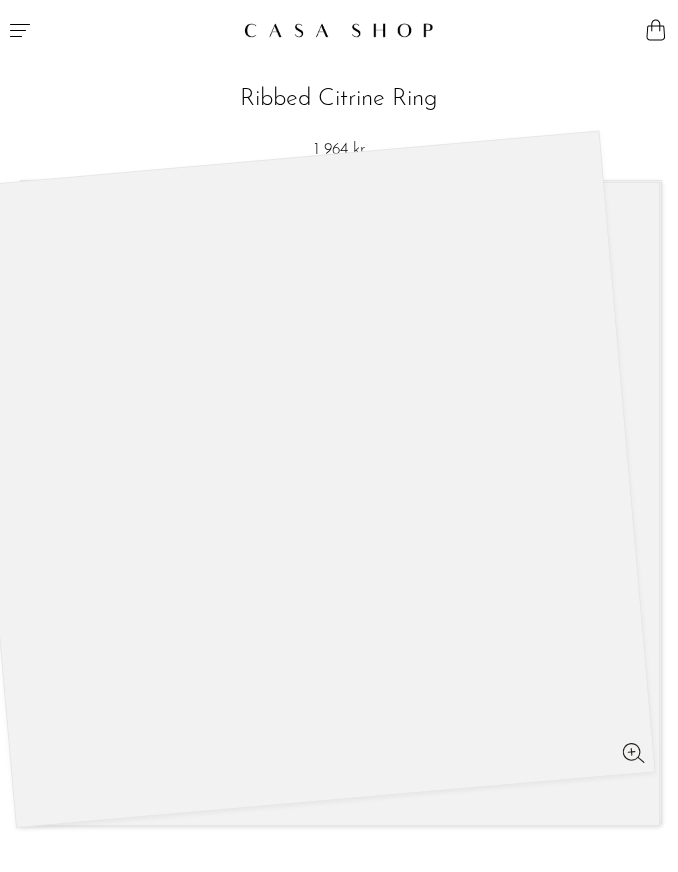 scroll, scrollTop: 0, scrollLeft: 0, axis: both 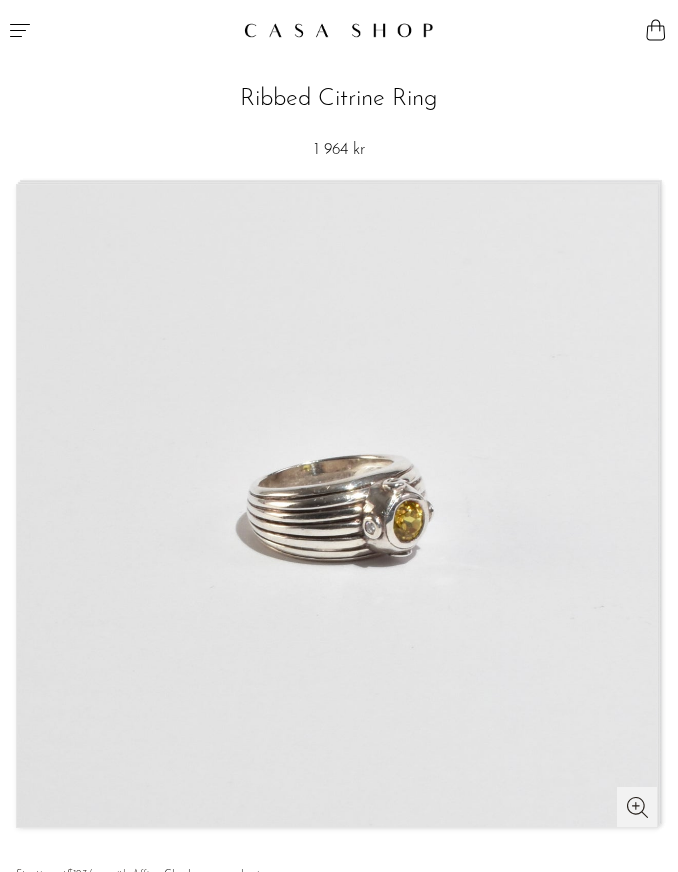 drag, startPoint x: 571, startPoint y: 537, endPoint x: 229, endPoint y: 537, distance: 342 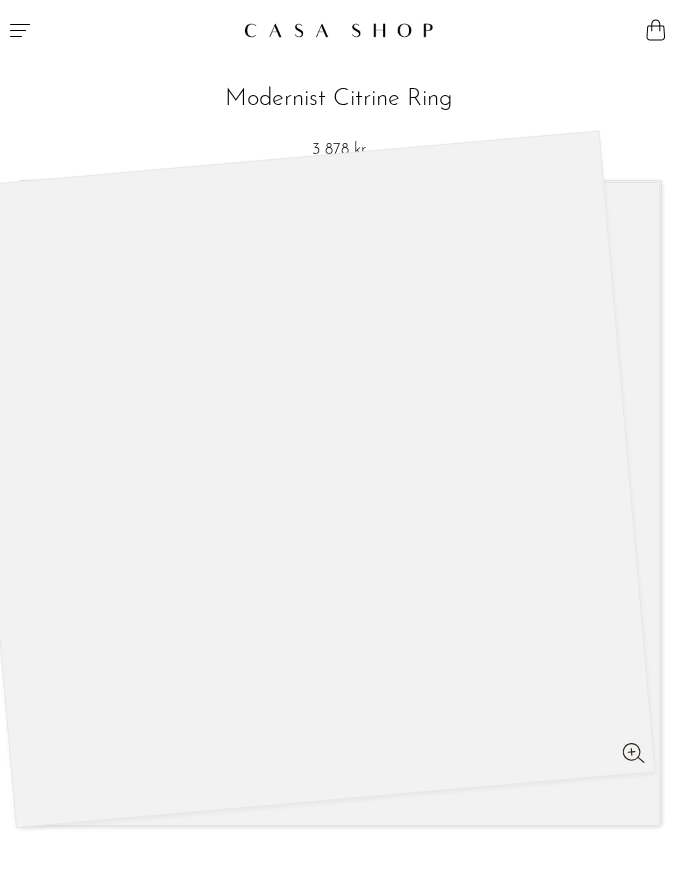 scroll, scrollTop: 0, scrollLeft: 0, axis: both 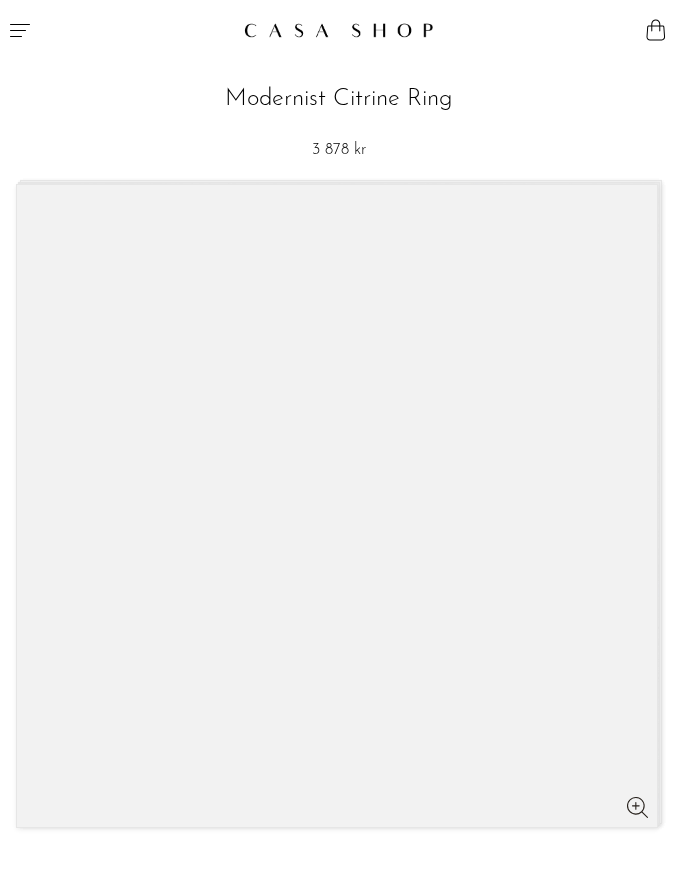 drag, startPoint x: 402, startPoint y: 450, endPoint x: 132, endPoint y: 451, distance: 270.00186 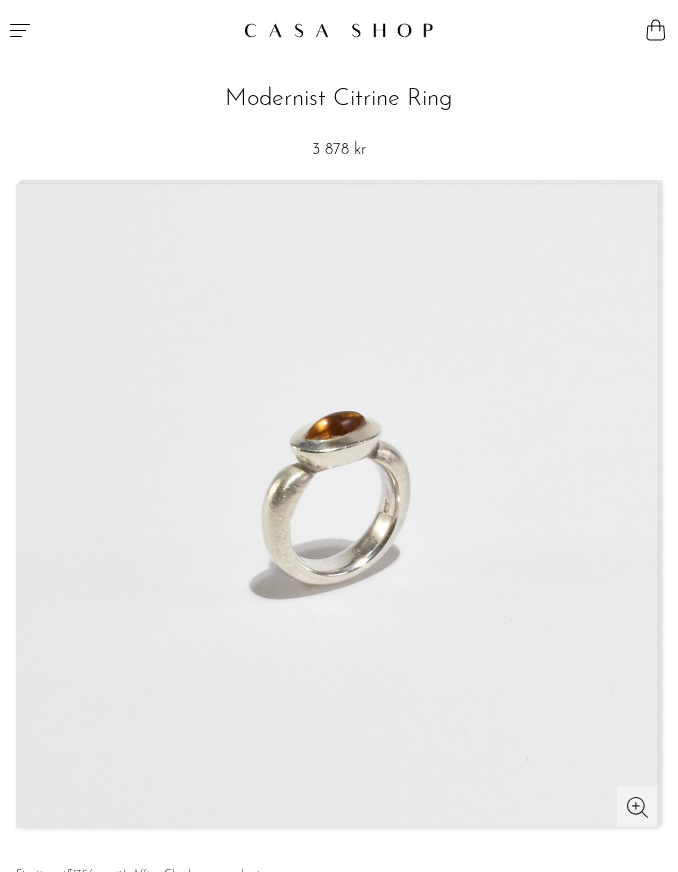 drag, startPoint x: 457, startPoint y: 709, endPoint x: 116, endPoint y: 716, distance: 341.07184 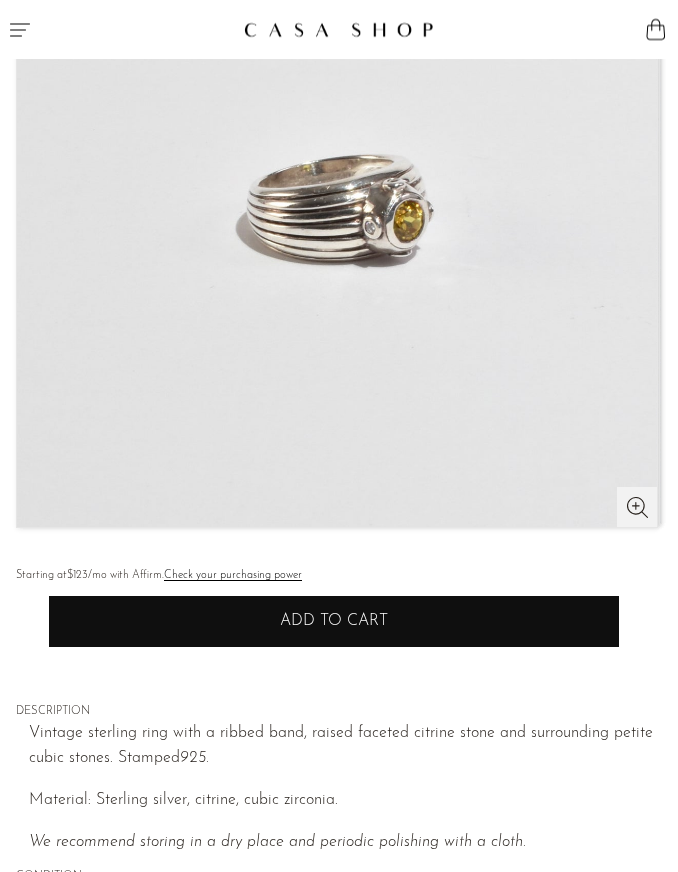scroll, scrollTop: 663, scrollLeft: 0, axis: vertical 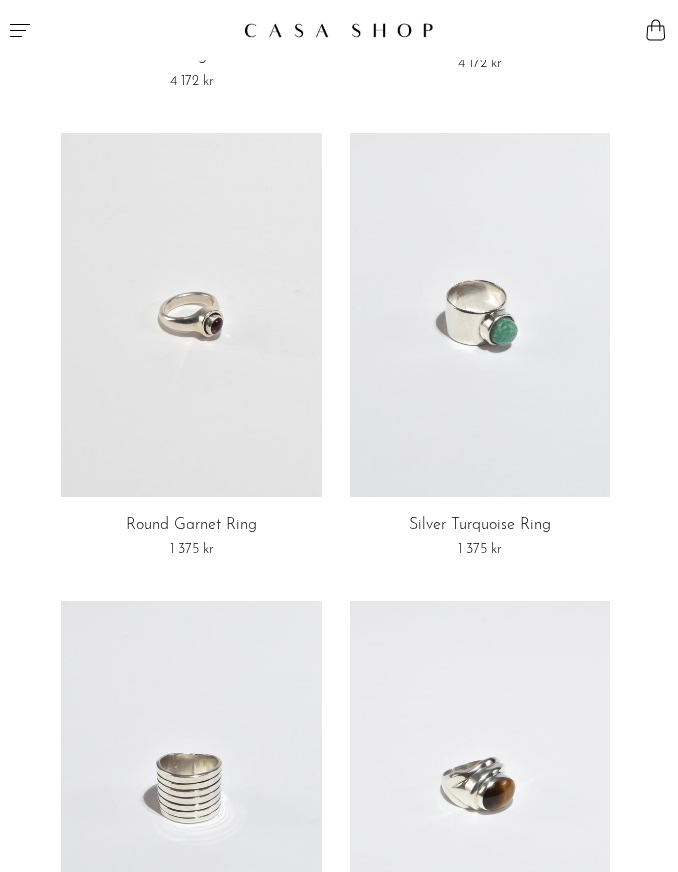 click at bounding box center [191, 315] 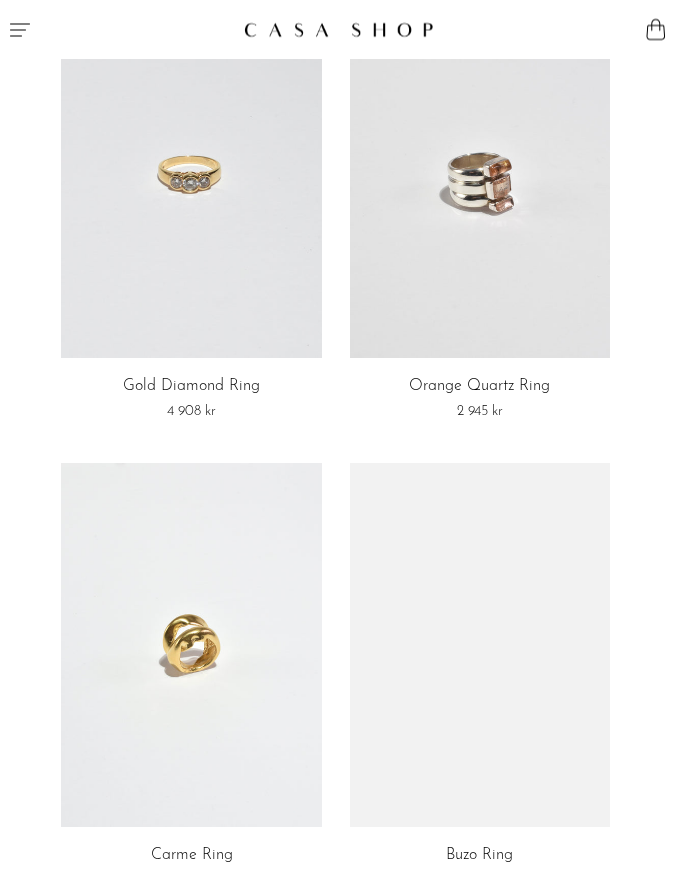 scroll, scrollTop: 4372, scrollLeft: 0, axis: vertical 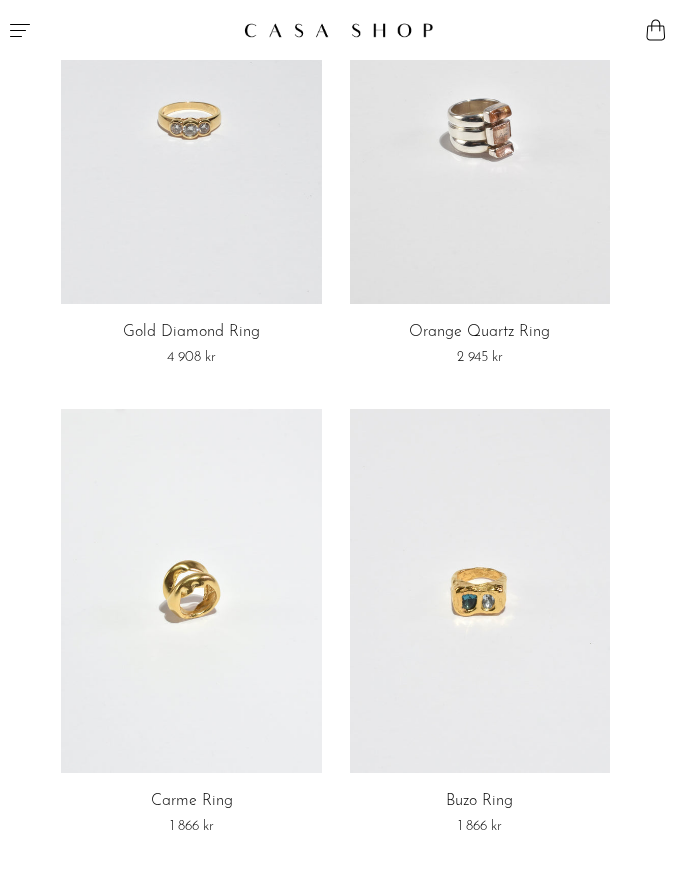 click at bounding box center (480, 122) 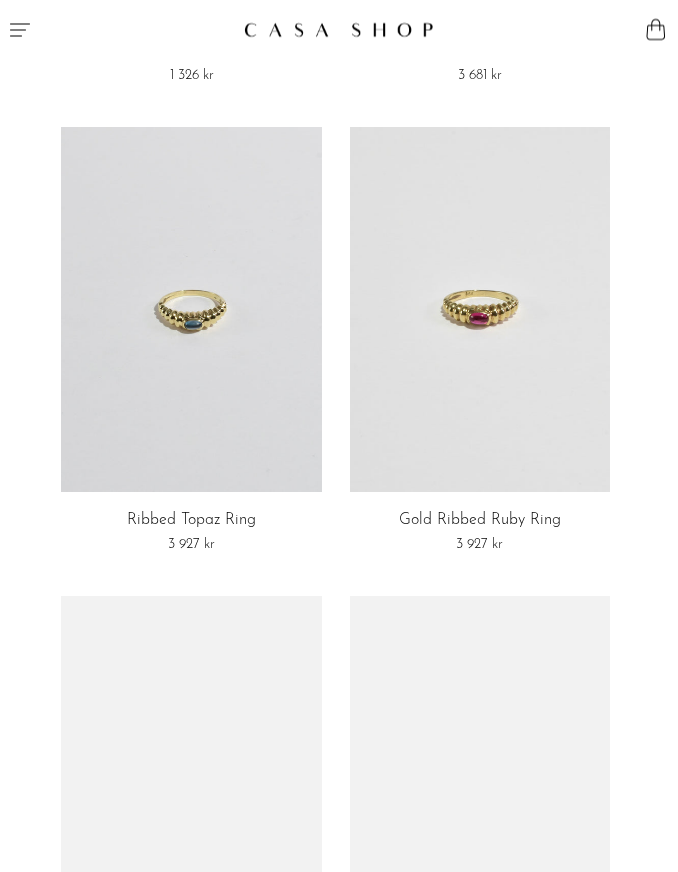scroll, scrollTop: 6025, scrollLeft: 0, axis: vertical 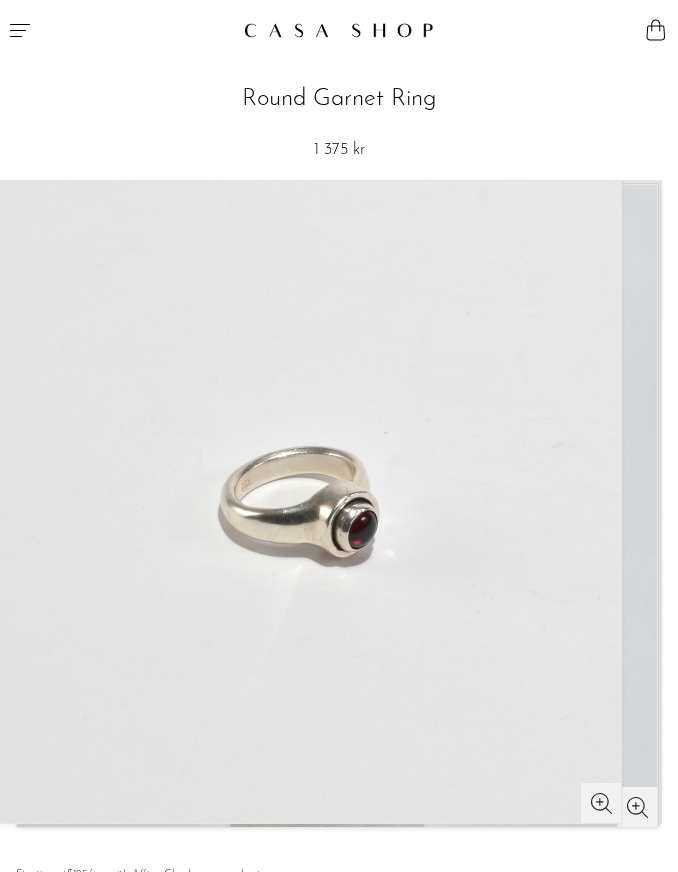 drag, startPoint x: 458, startPoint y: 506, endPoint x: 235, endPoint y: 506, distance: 223 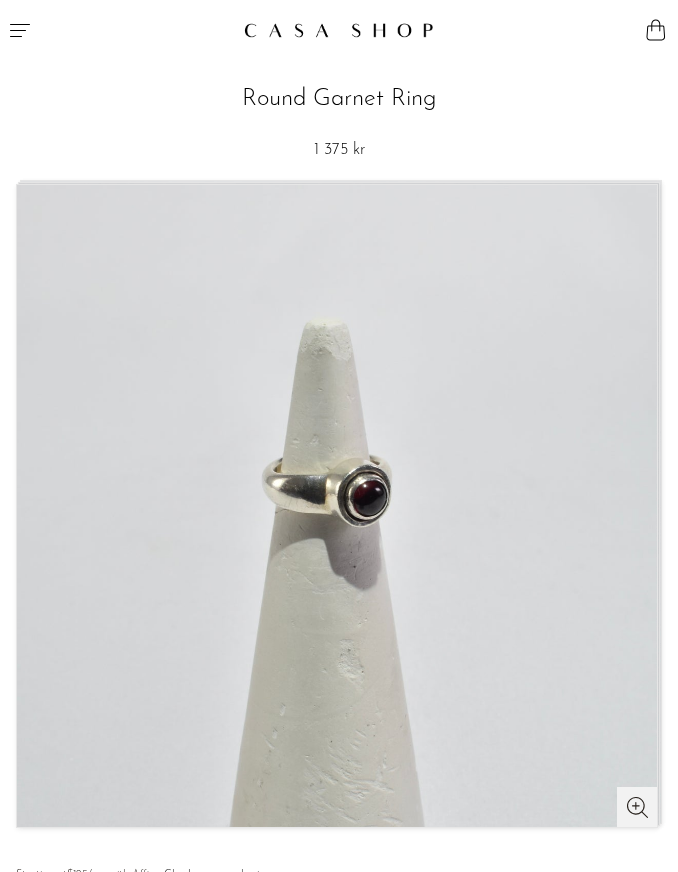 drag, startPoint x: 465, startPoint y: 528, endPoint x: 247, endPoint y: 529, distance: 218.00229 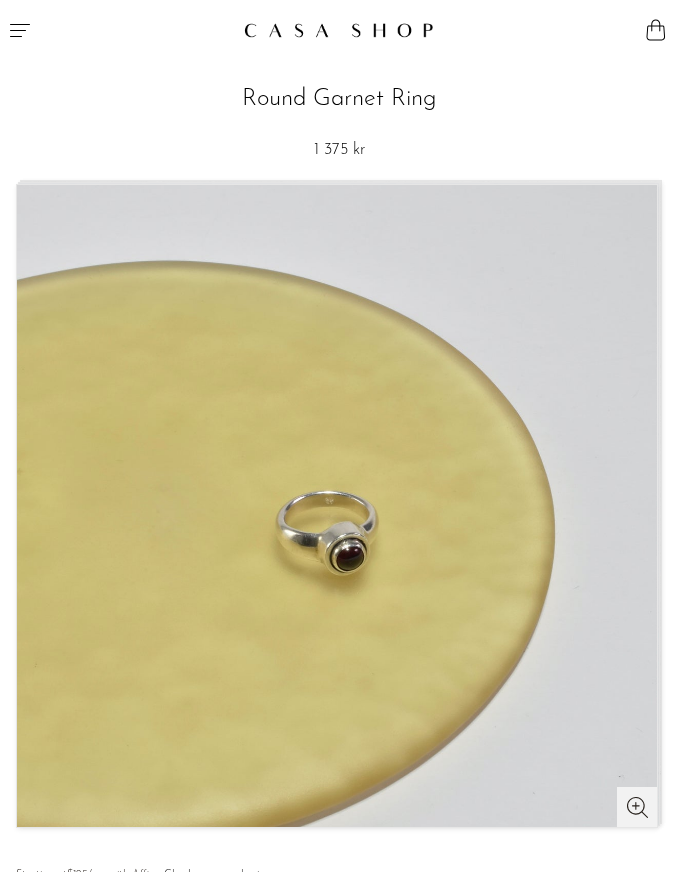 drag, startPoint x: 409, startPoint y: 569, endPoint x: 241, endPoint y: 569, distance: 168 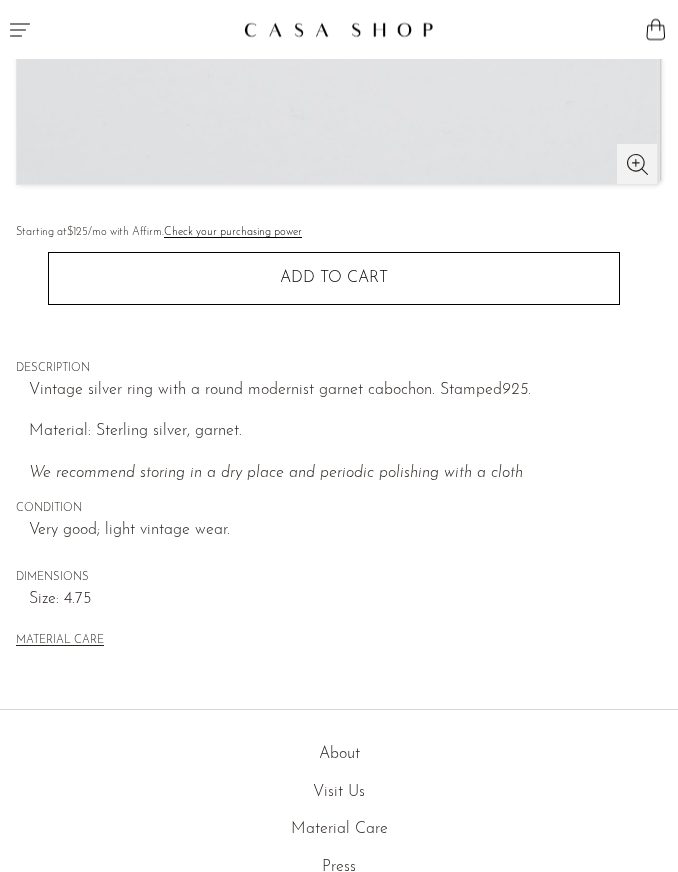 scroll, scrollTop: 707, scrollLeft: 0, axis: vertical 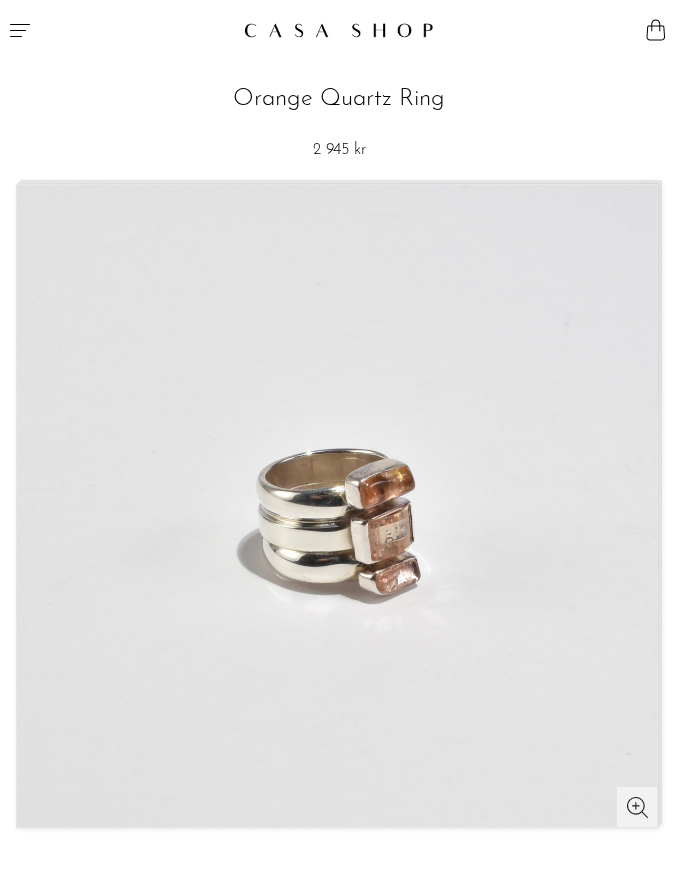 drag, startPoint x: 402, startPoint y: 423, endPoint x: 307, endPoint y: 423, distance: 95 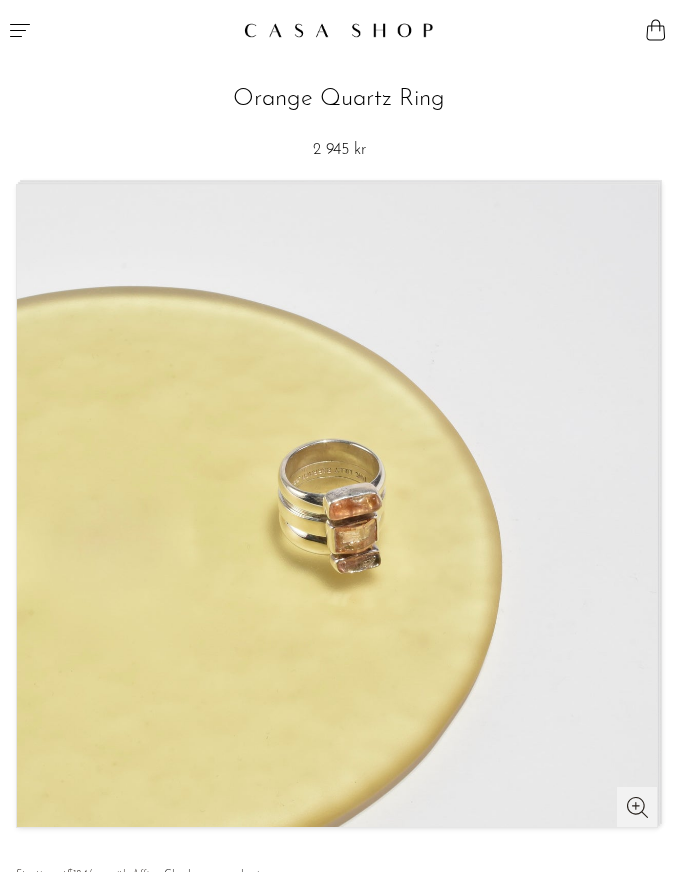drag, startPoint x: 408, startPoint y: 513, endPoint x: 219, endPoint y: 513, distance: 189 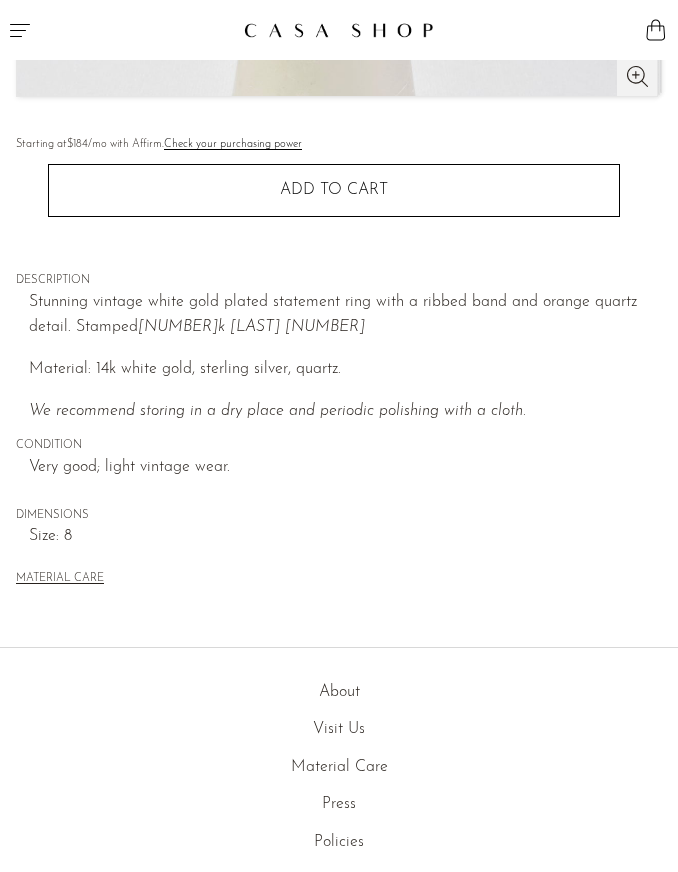scroll, scrollTop: 801, scrollLeft: 0, axis: vertical 